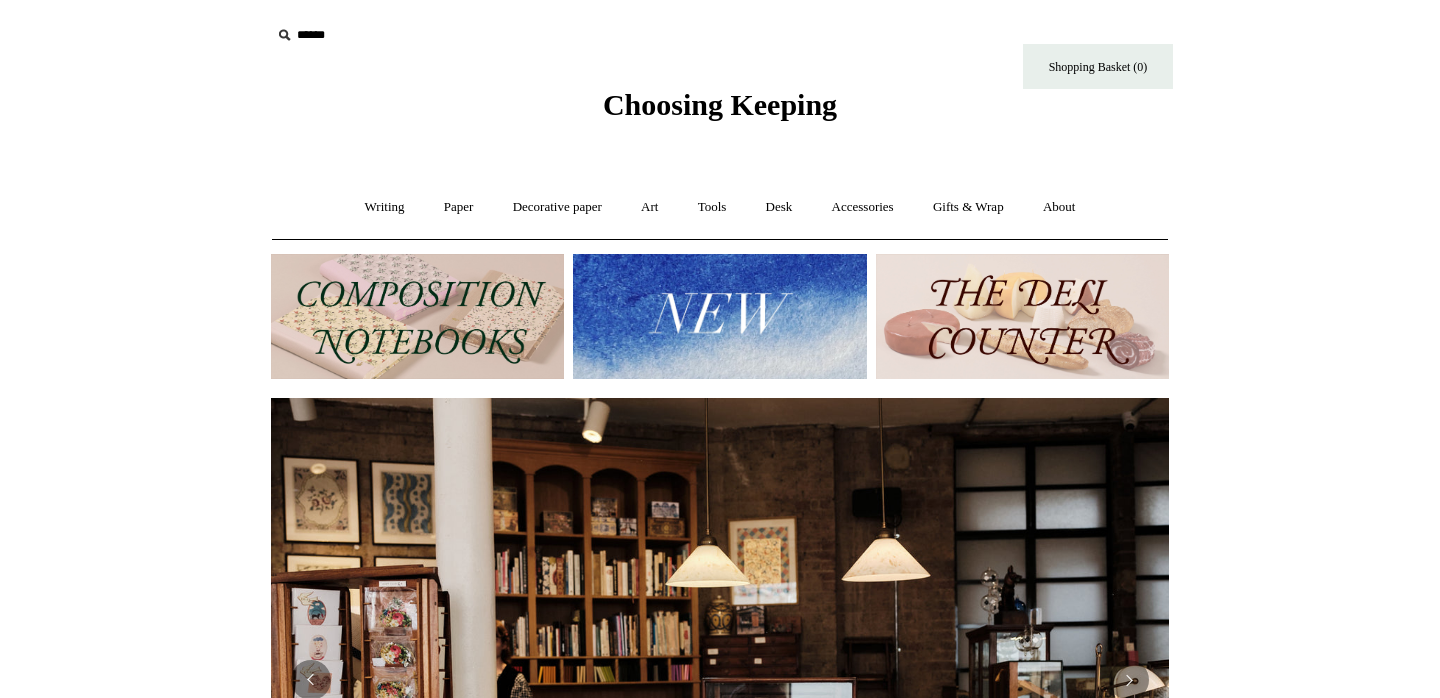 scroll, scrollTop: 0, scrollLeft: 0, axis: both 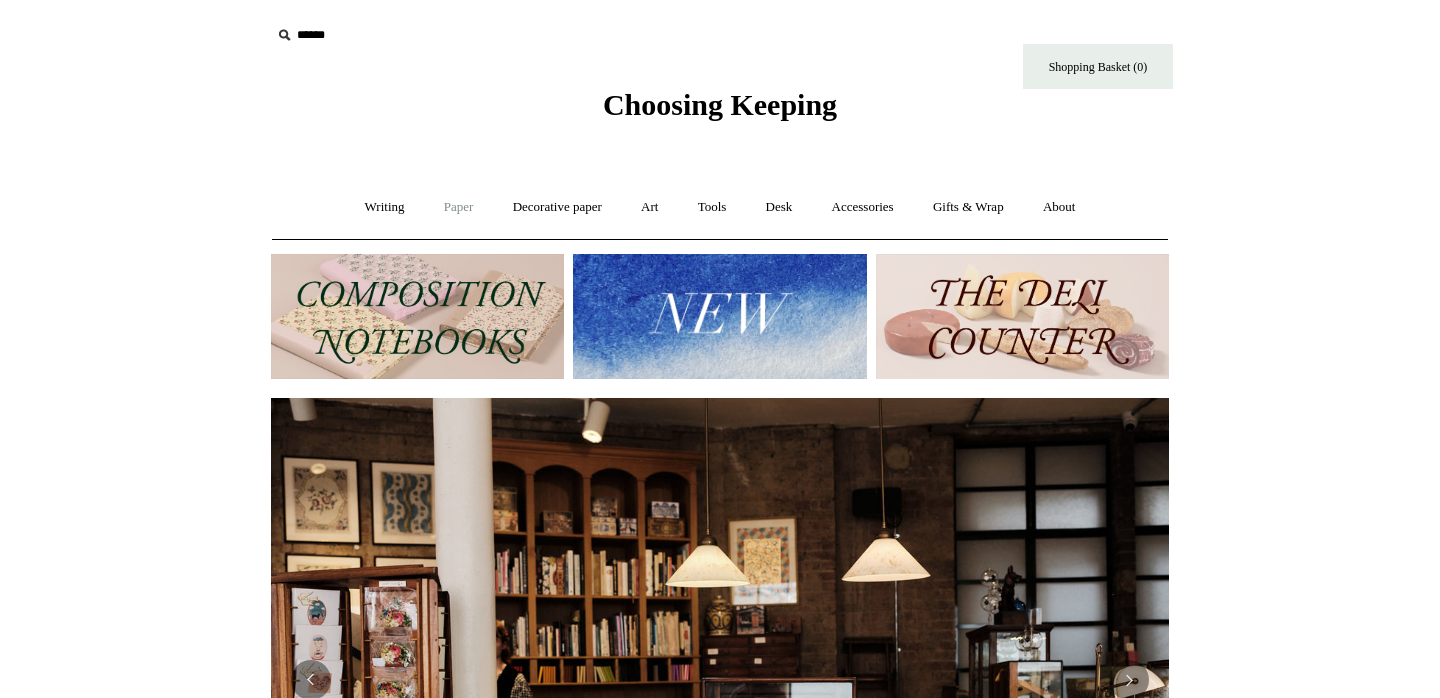click on "Paper +" at bounding box center (459, 207) 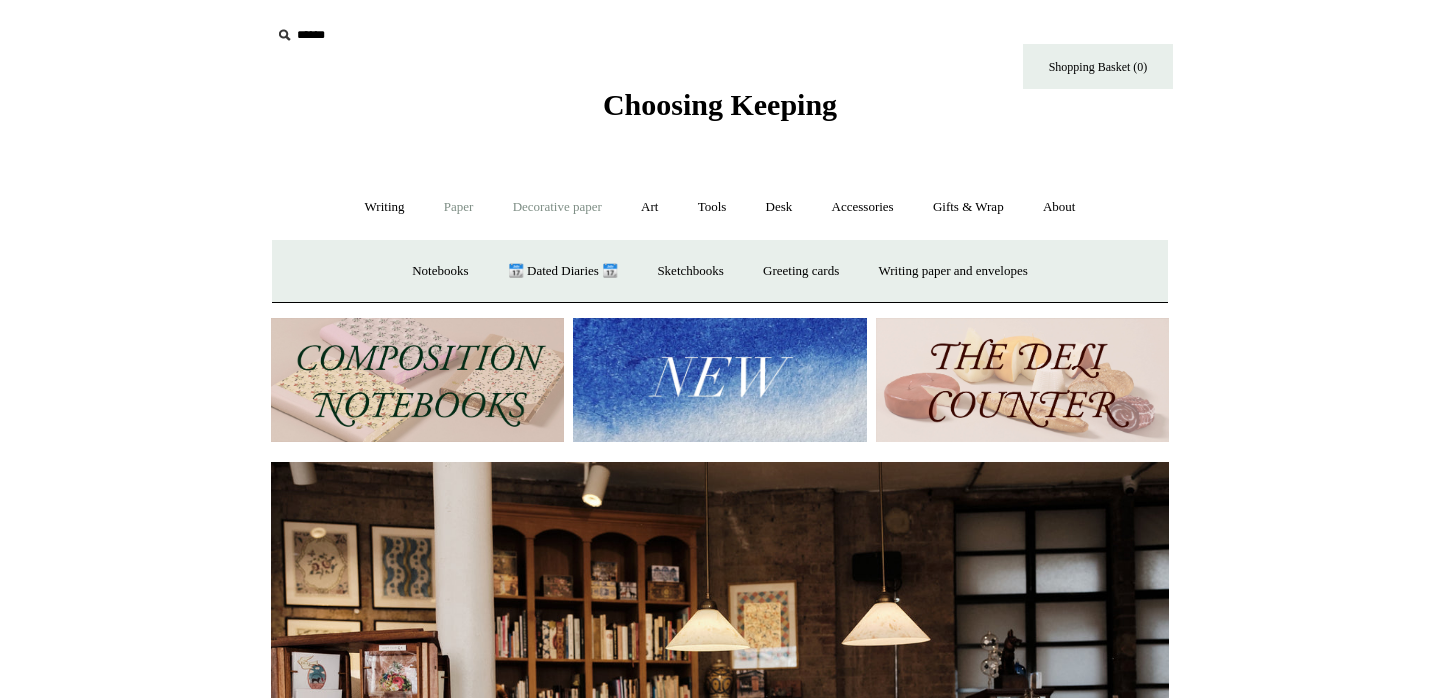 click on "Decorative paper +" at bounding box center (557, 207) 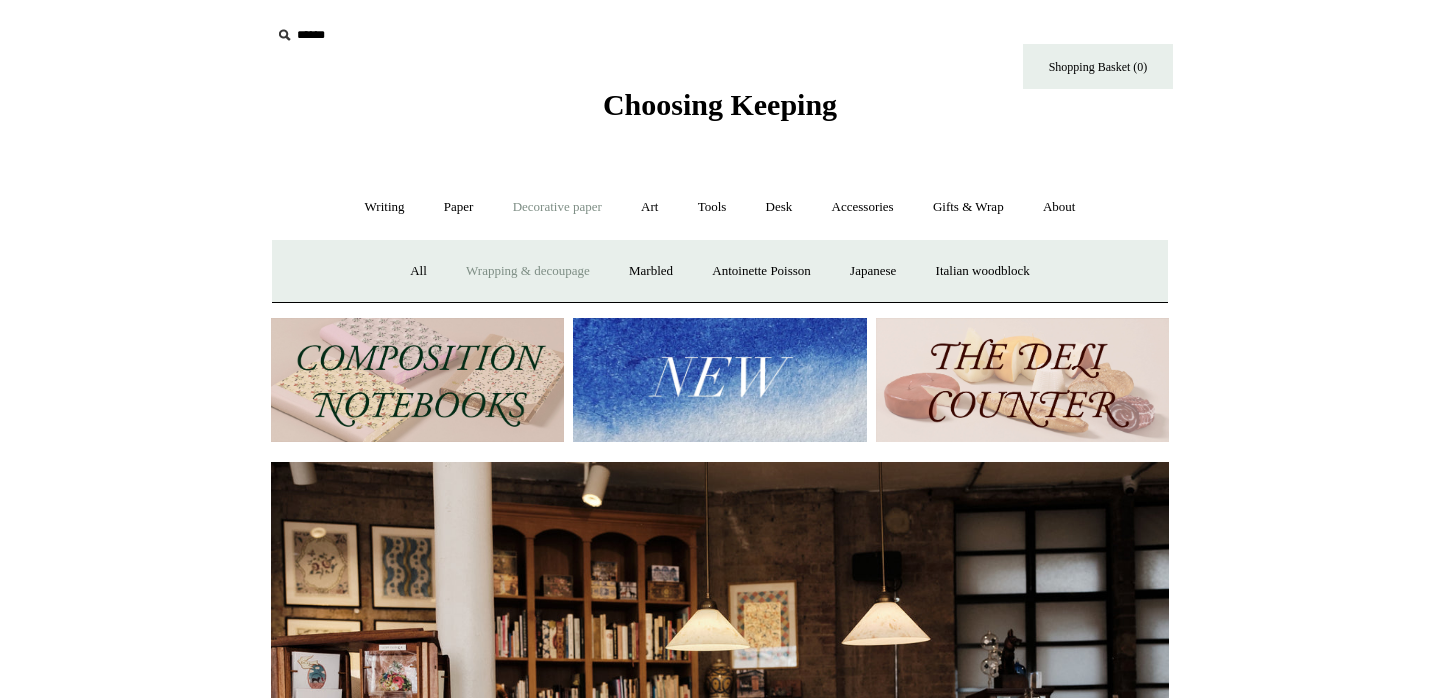 click on "Wrapping & decoupage" at bounding box center (528, 271) 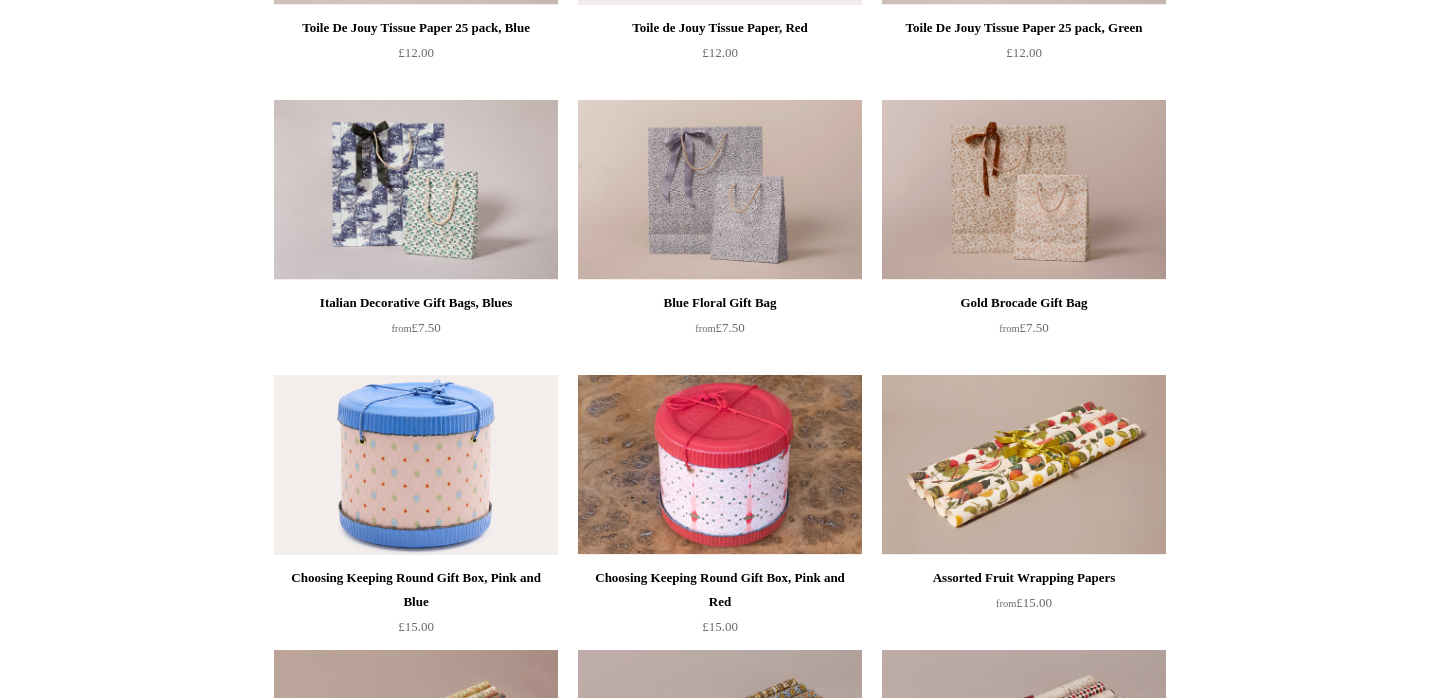 scroll, scrollTop: 0, scrollLeft: 0, axis: both 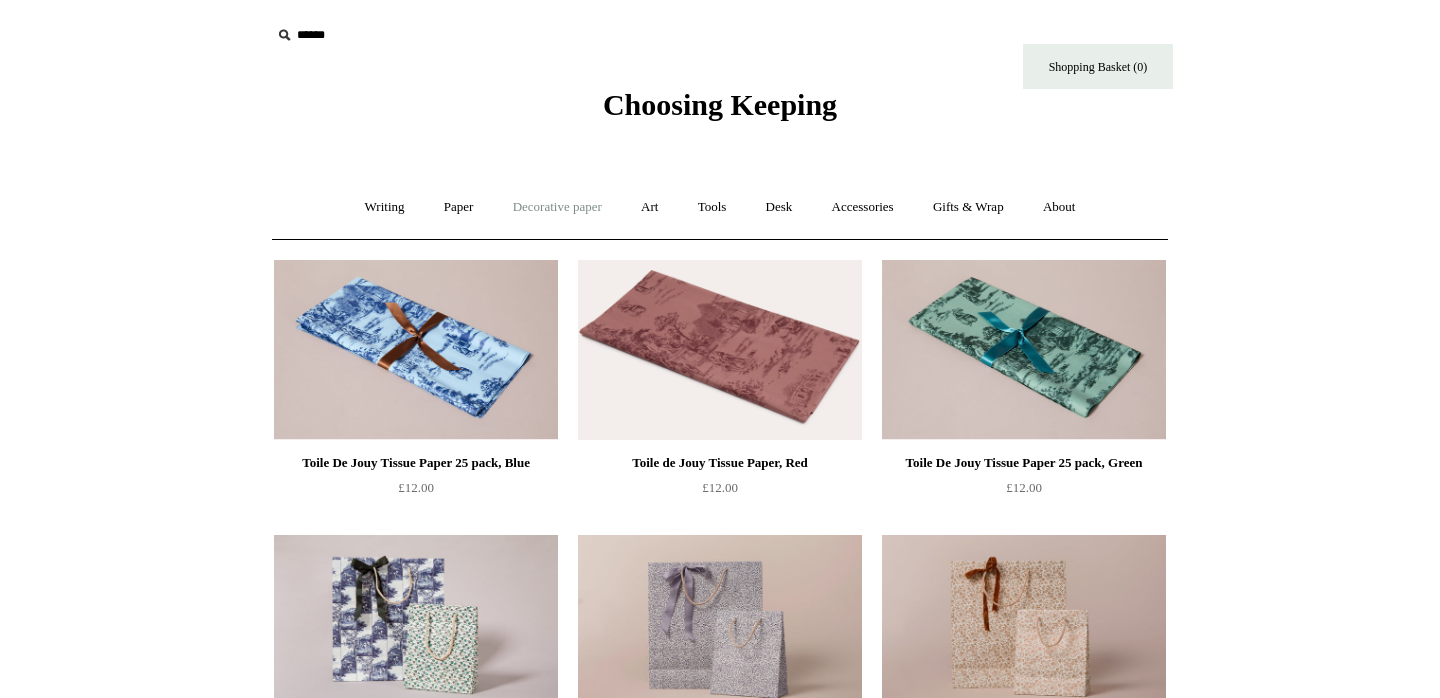 click on "Decorative paper +" at bounding box center [557, 207] 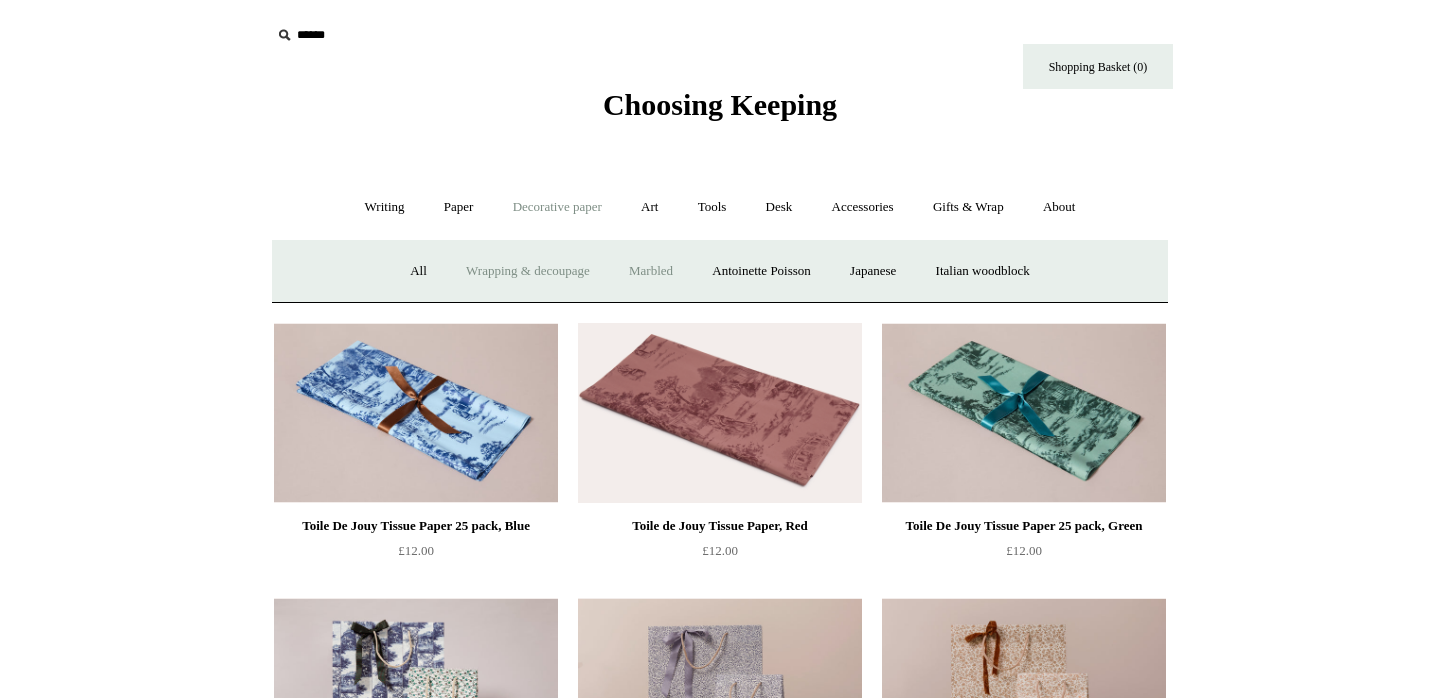 click on "Marbled" at bounding box center [651, 271] 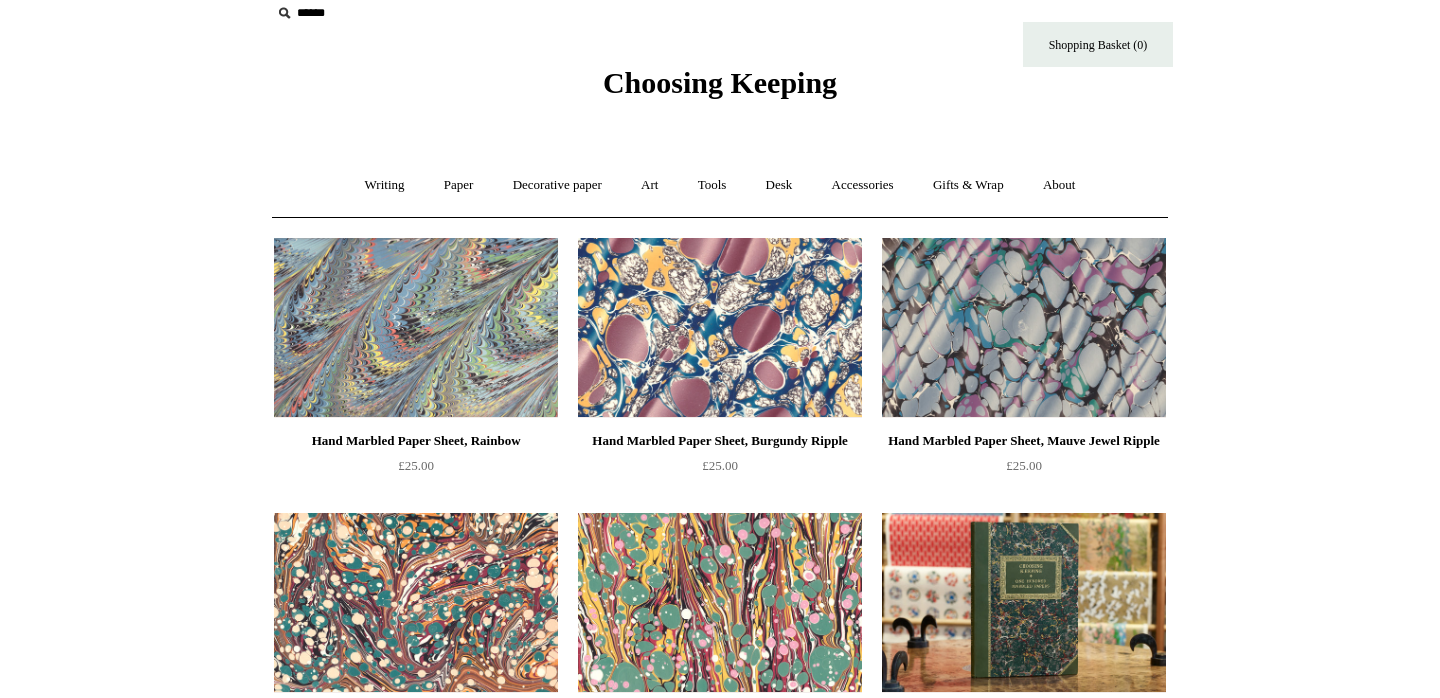 scroll, scrollTop: 0, scrollLeft: 0, axis: both 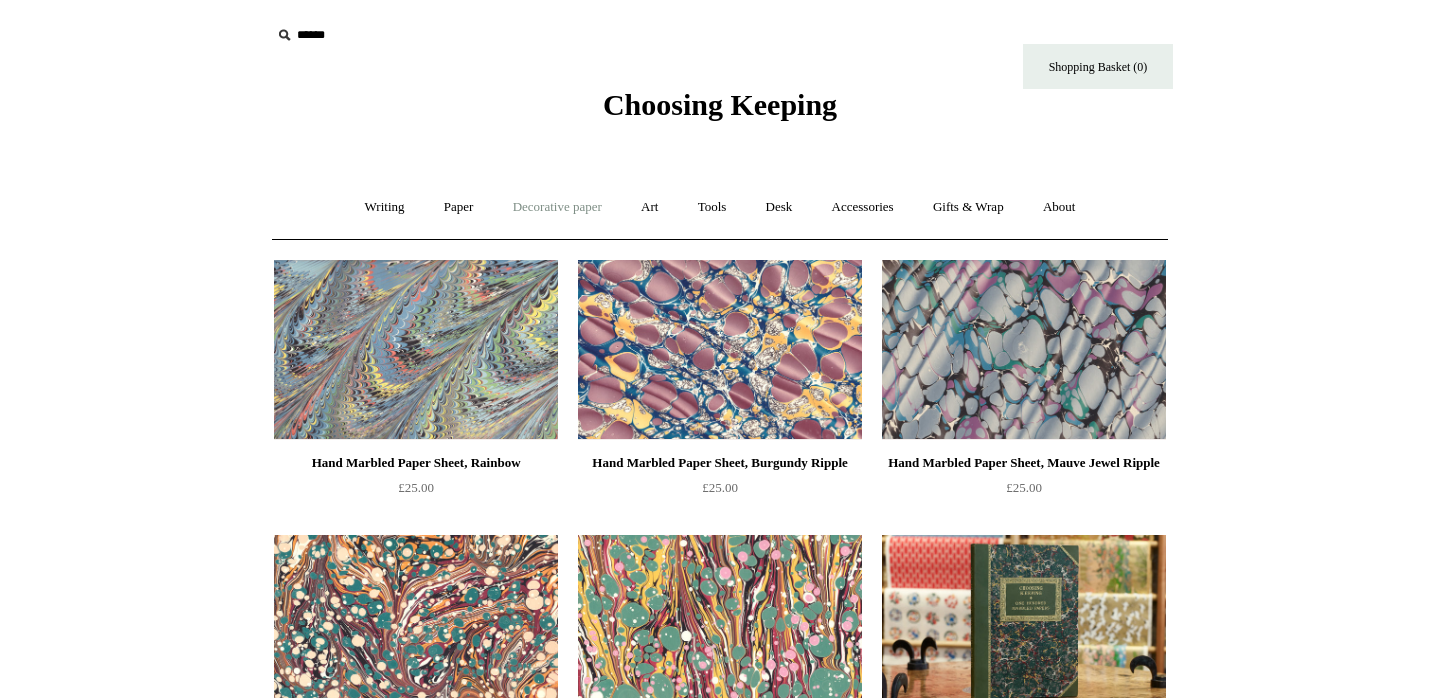 click on "Decorative paper +" at bounding box center [557, 207] 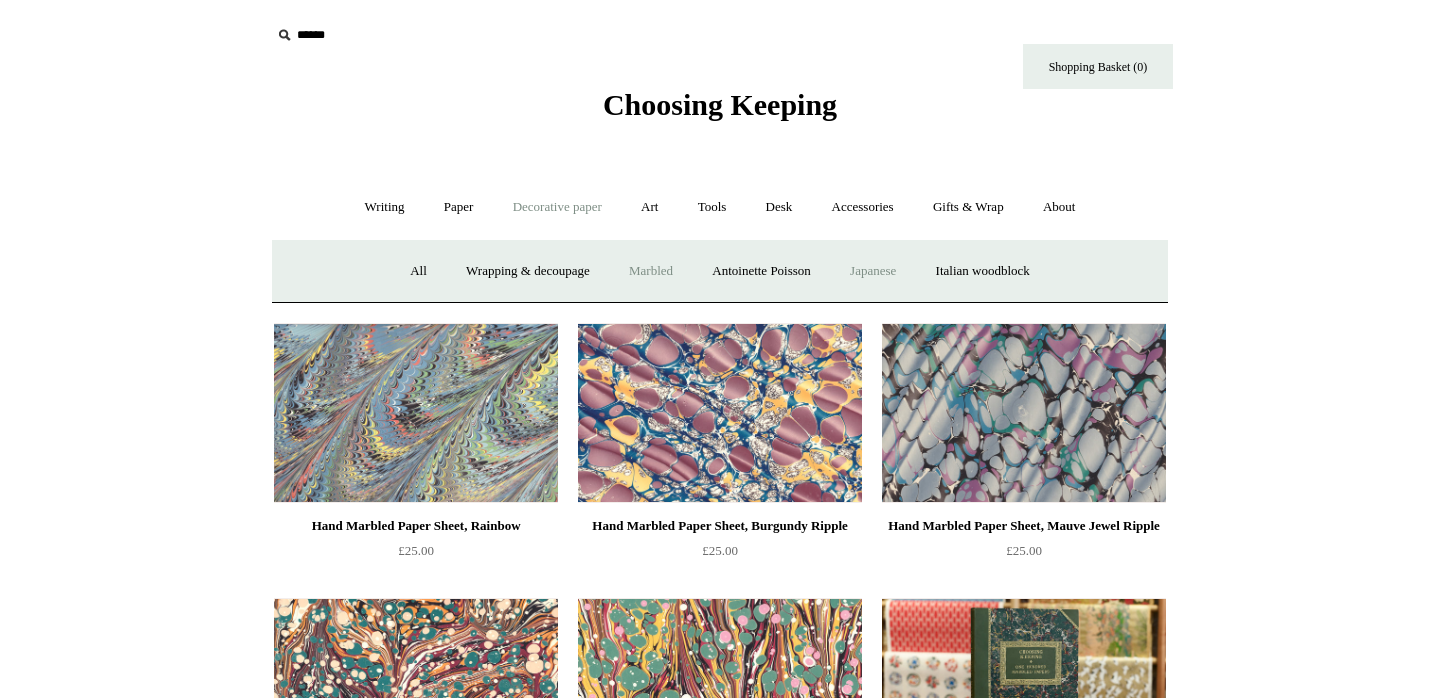 click on "Japanese" at bounding box center [873, 271] 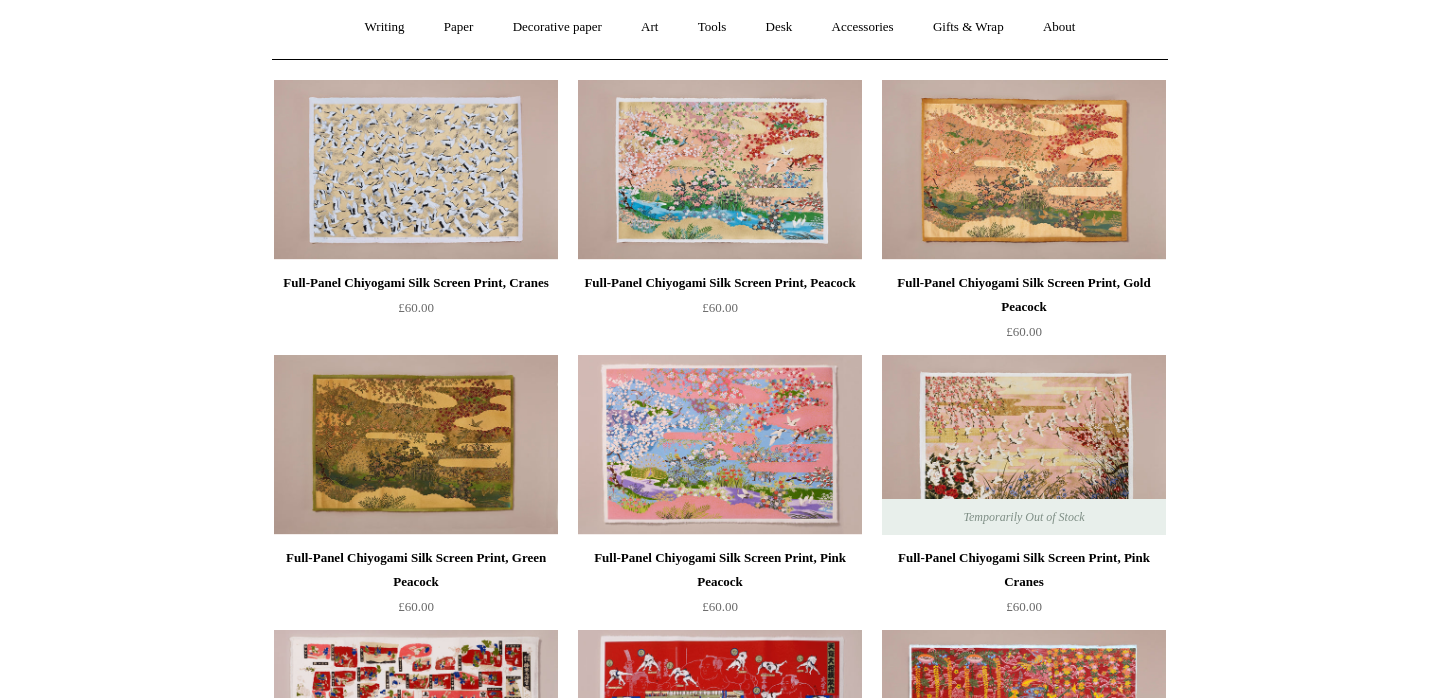 scroll, scrollTop: 188, scrollLeft: 0, axis: vertical 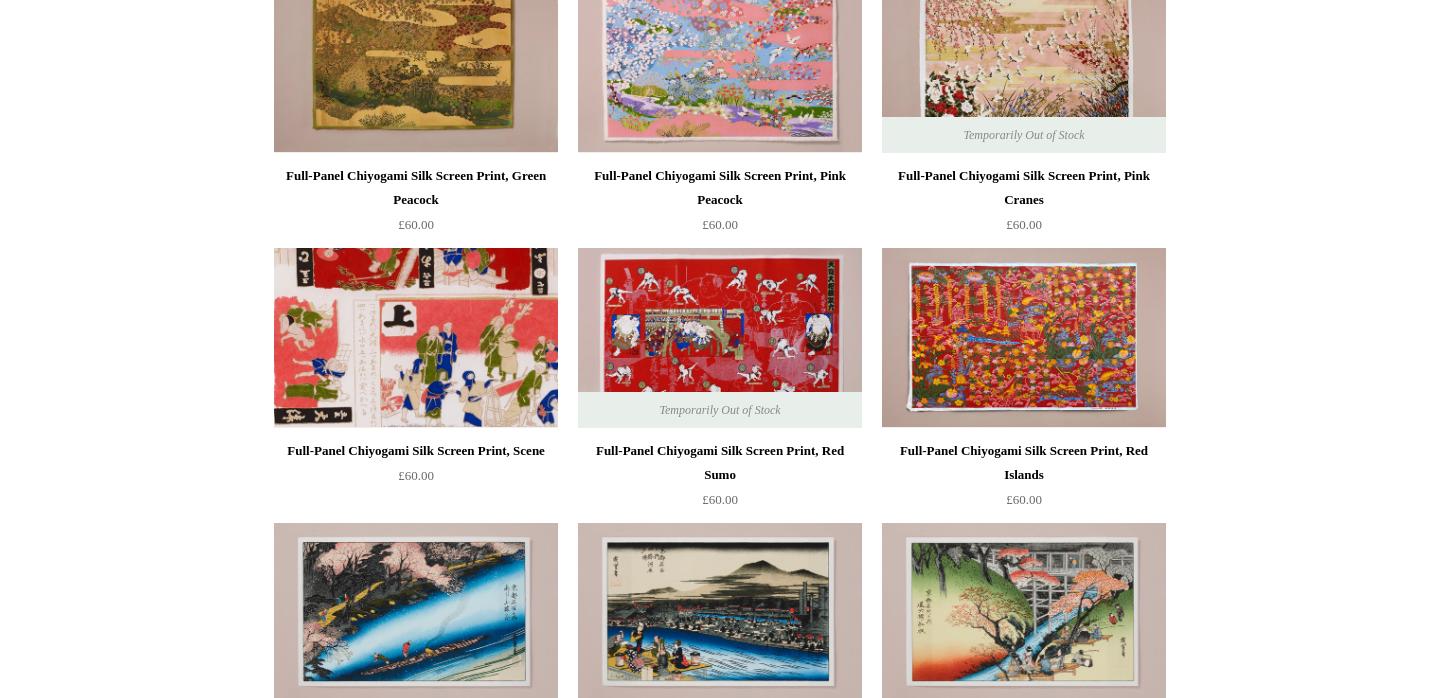 click at bounding box center [416, 338] 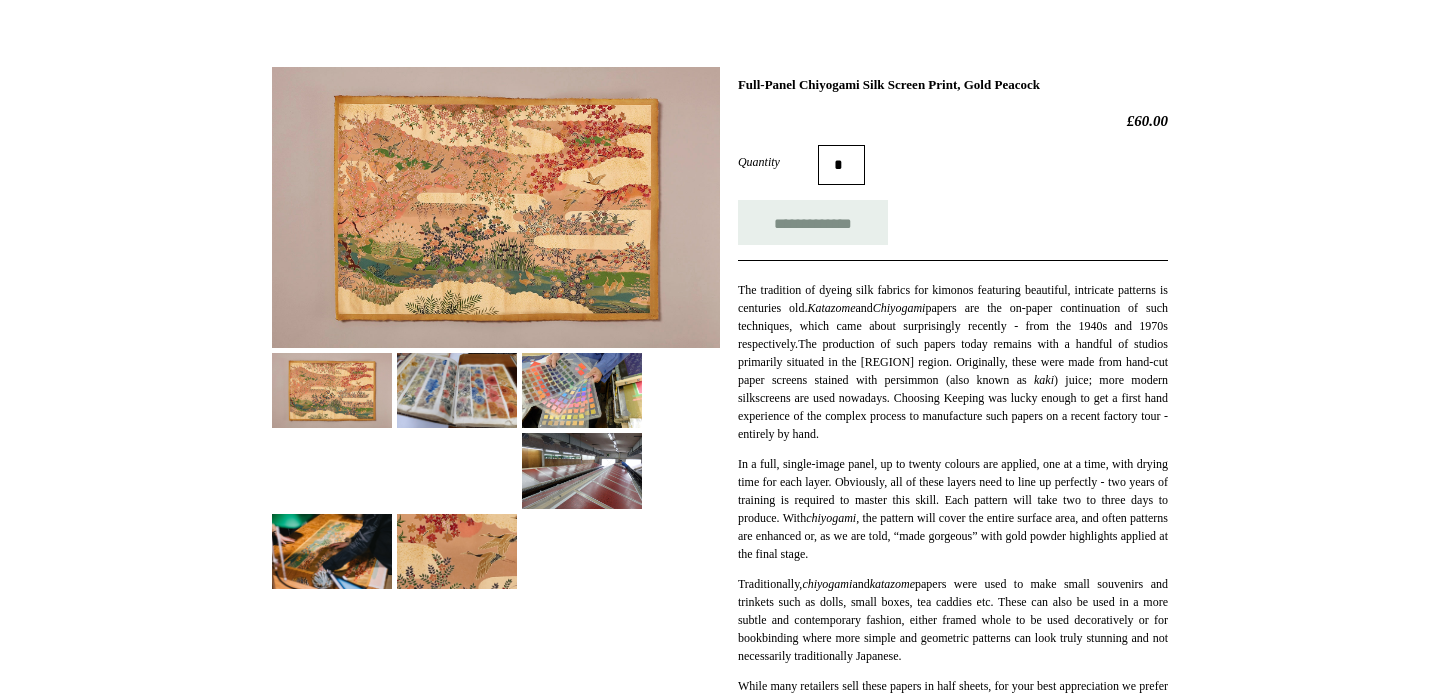 scroll, scrollTop: 245, scrollLeft: 0, axis: vertical 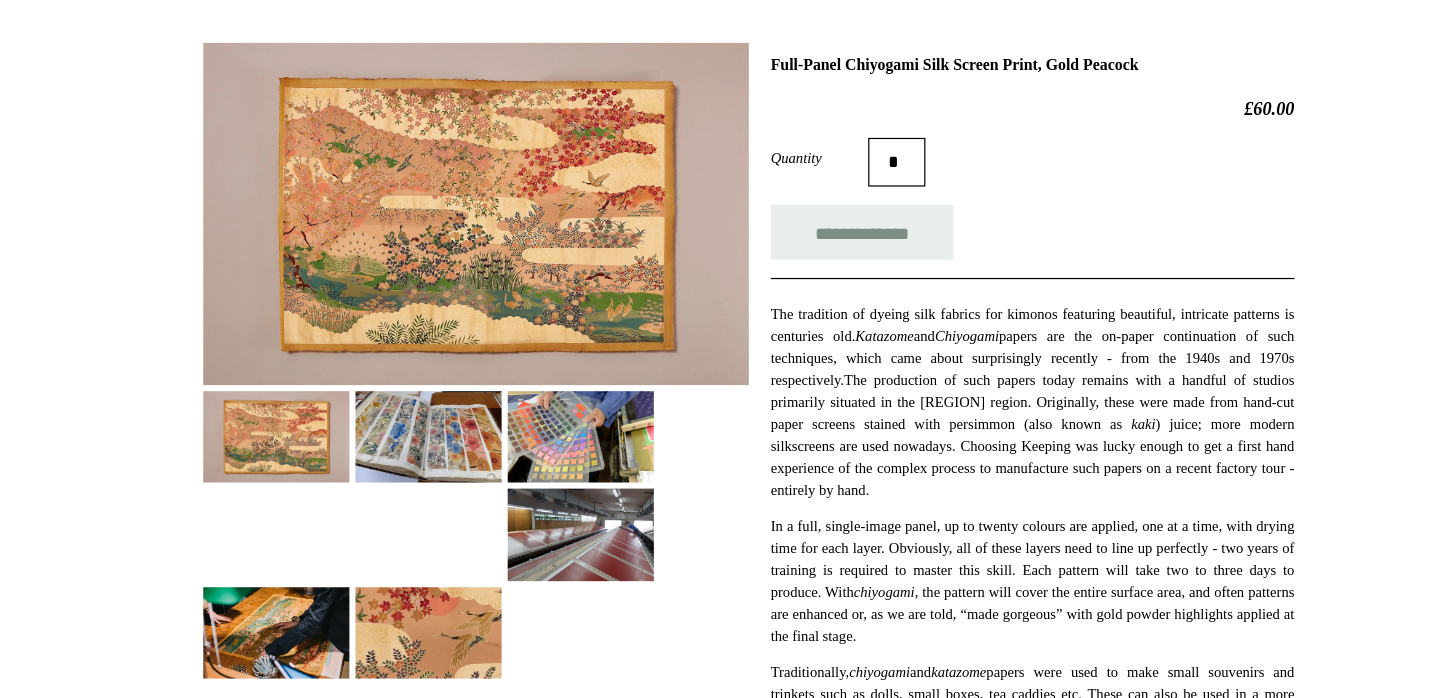 click at bounding box center [457, 385] 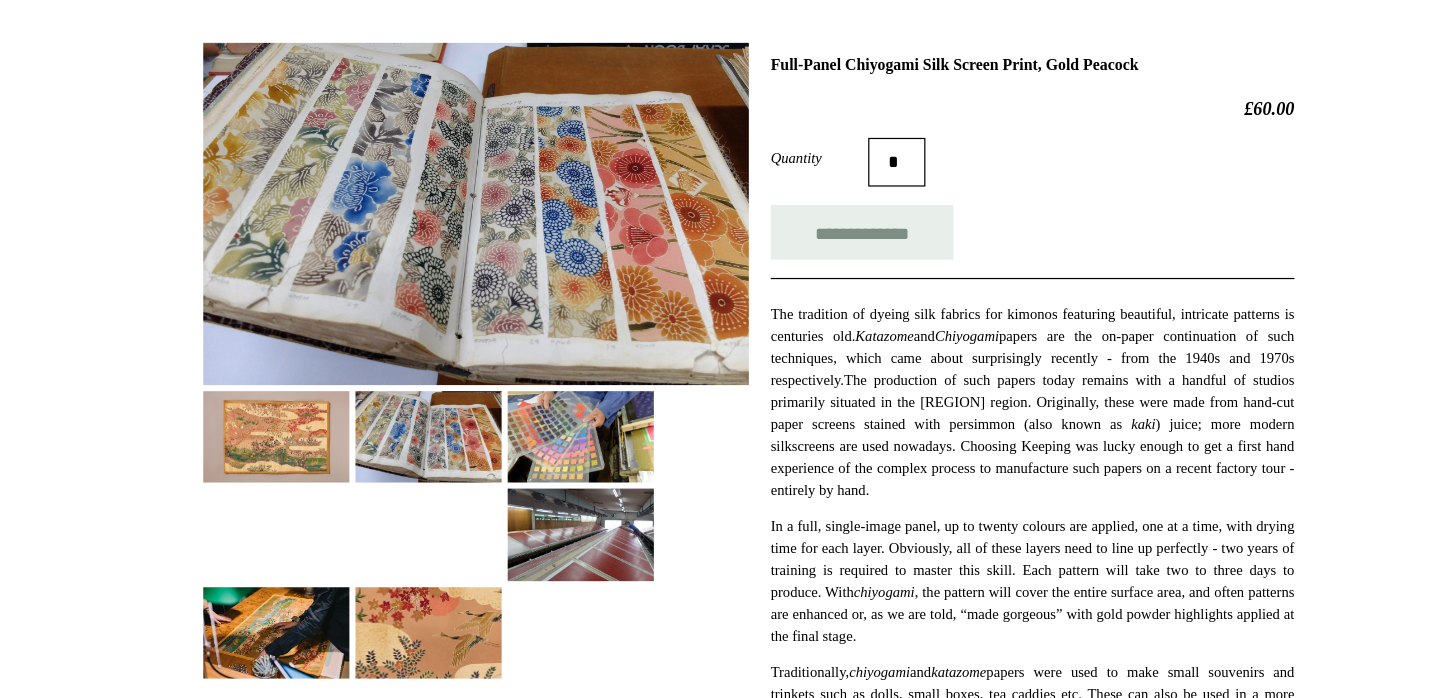 click at bounding box center [332, 385] 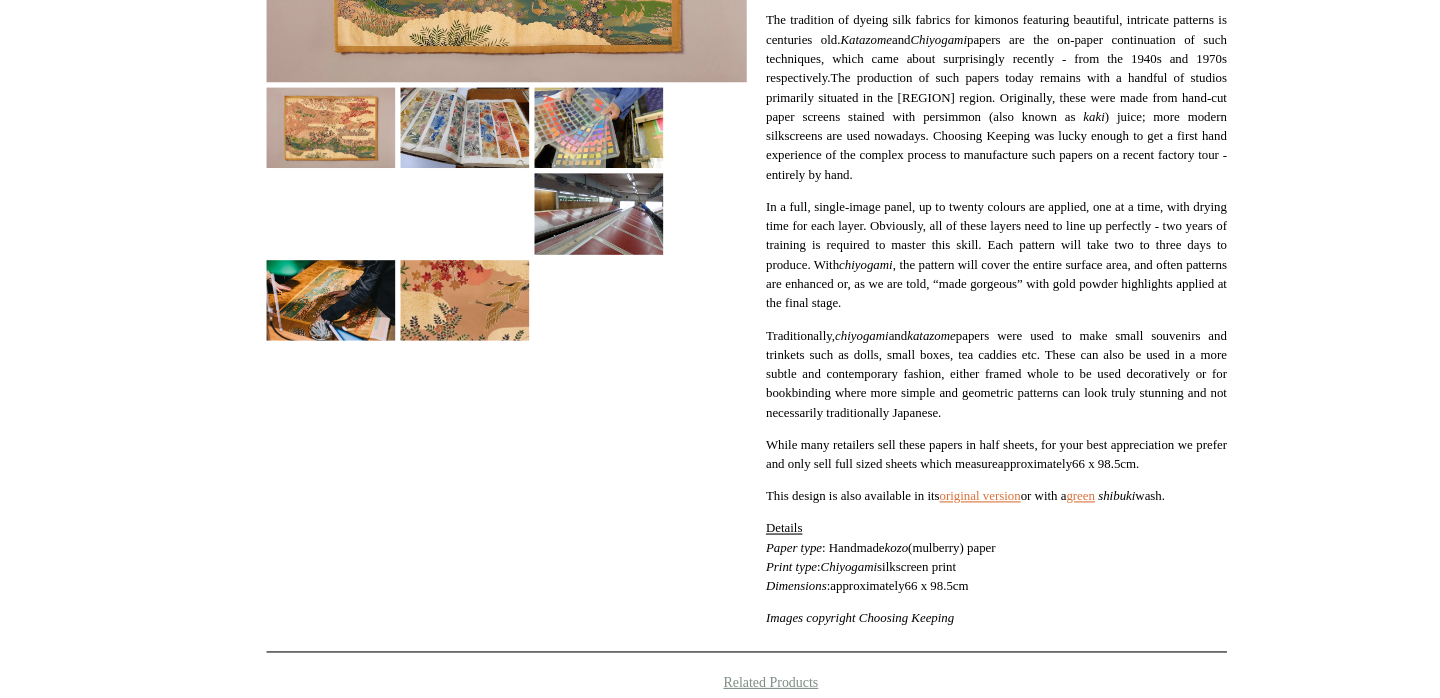 scroll, scrollTop: 466, scrollLeft: 0, axis: vertical 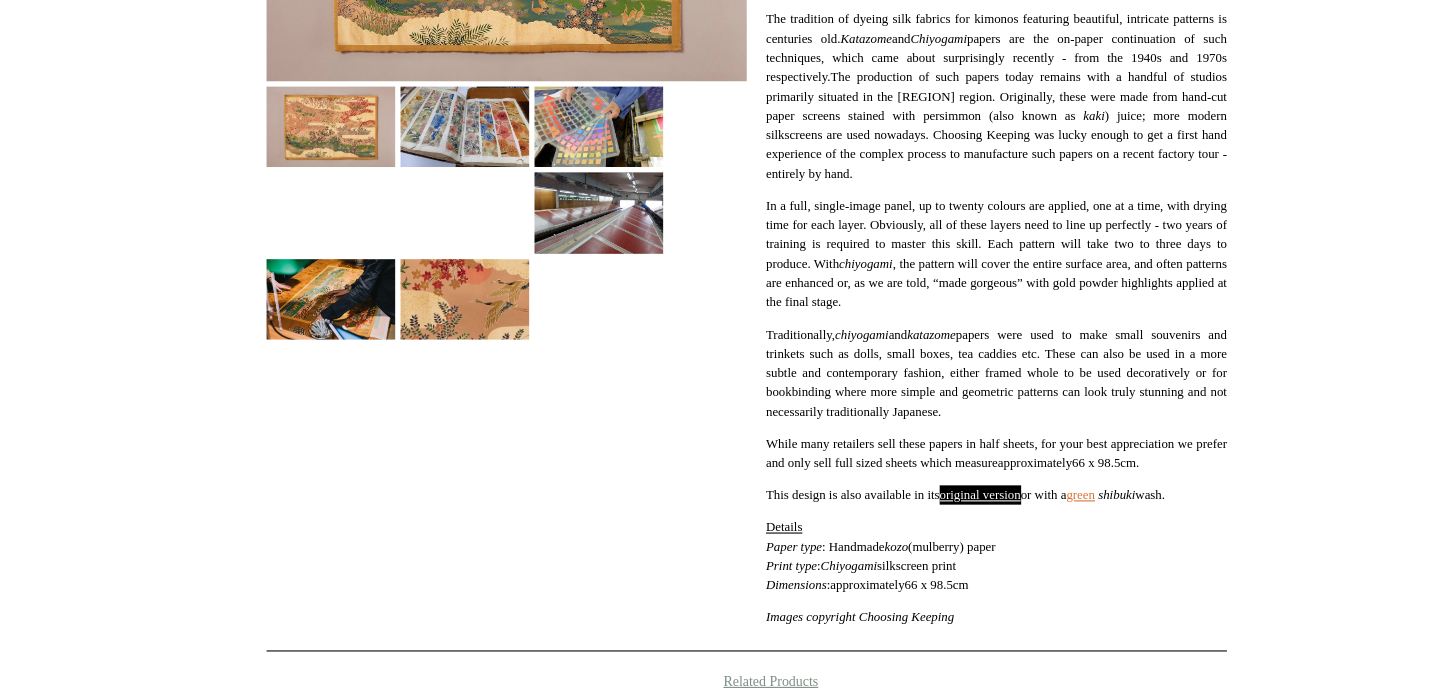 drag, startPoint x: 935, startPoint y: 545, endPoint x: 1020, endPoint y: 66, distance: 486.4833 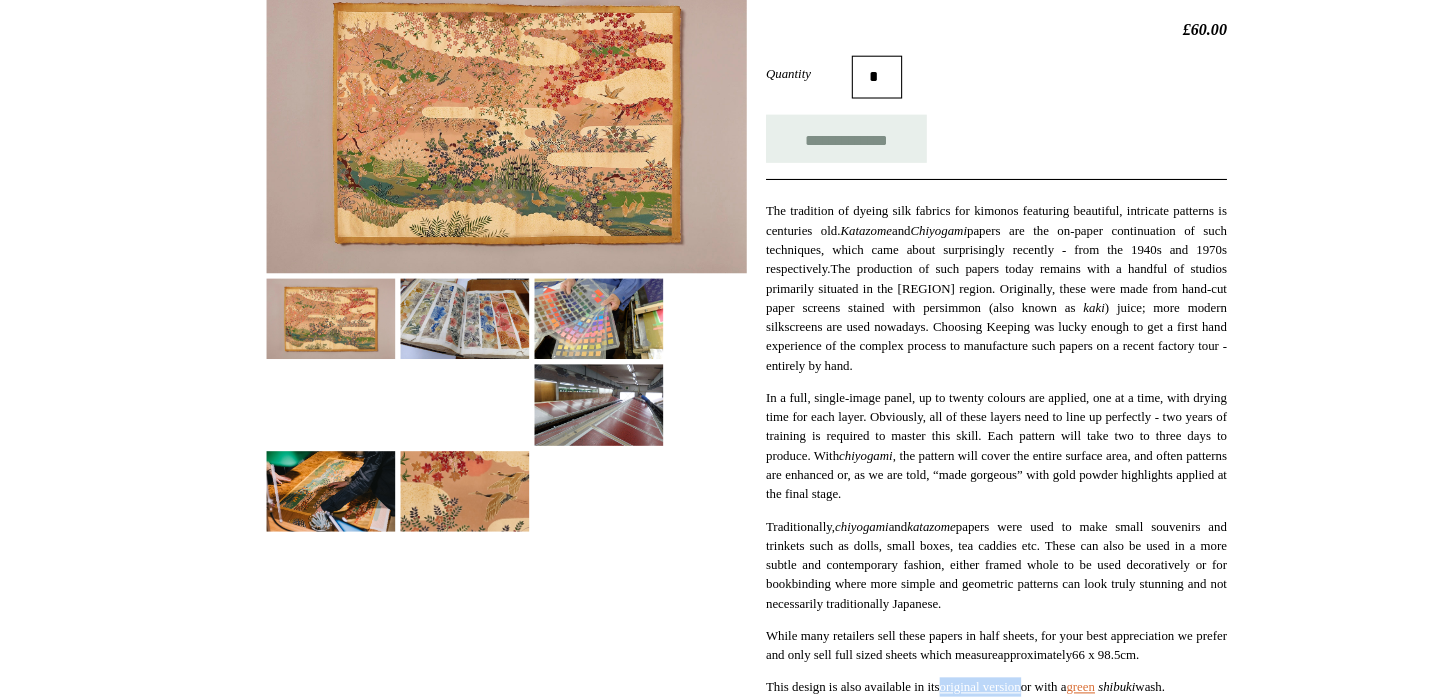 scroll, scrollTop: 328, scrollLeft: 0, axis: vertical 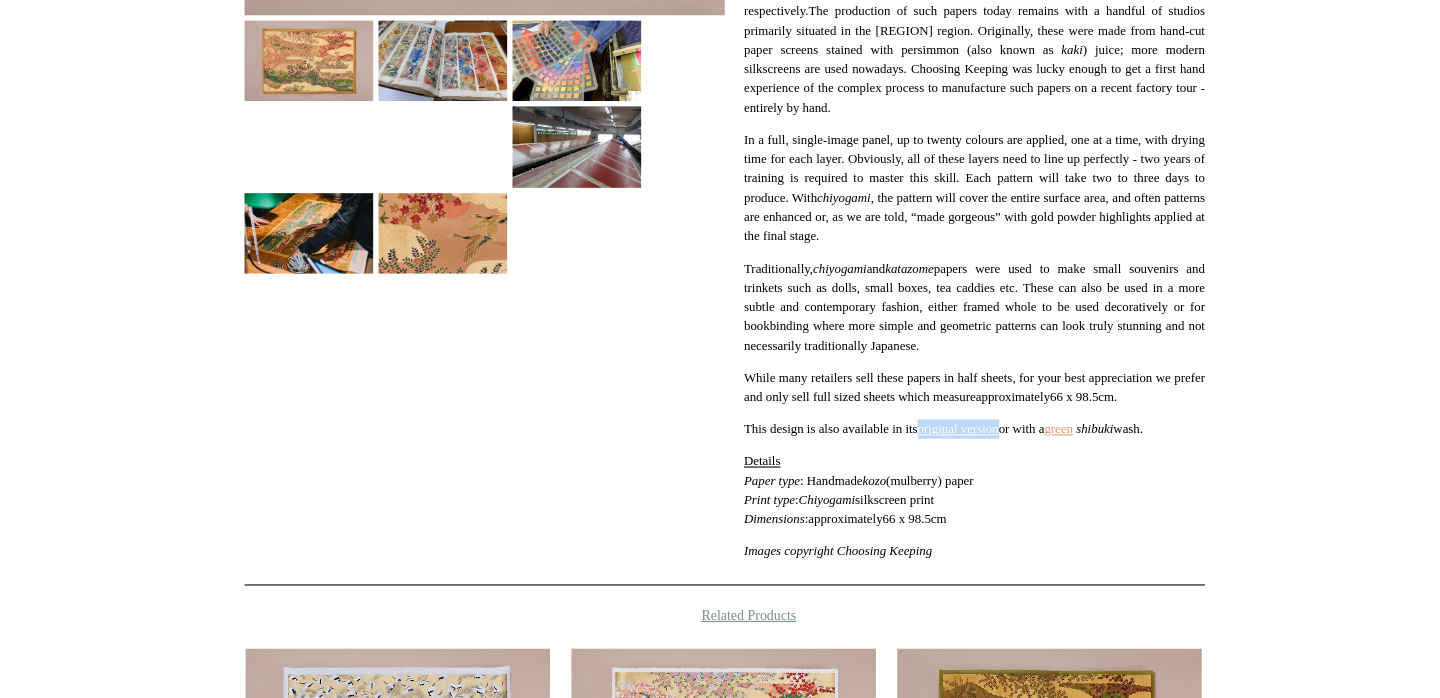click on "green" at bounding box center [1031, 443] 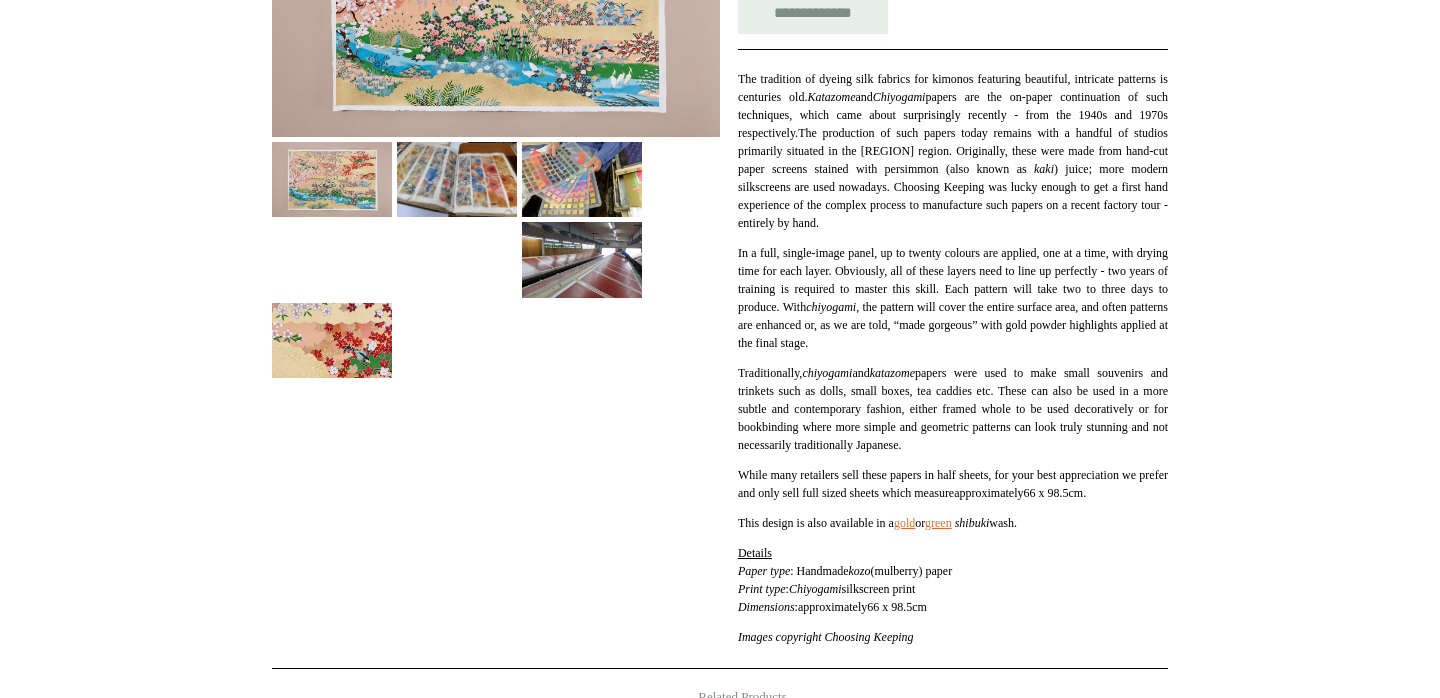 scroll, scrollTop: 463, scrollLeft: 0, axis: vertical 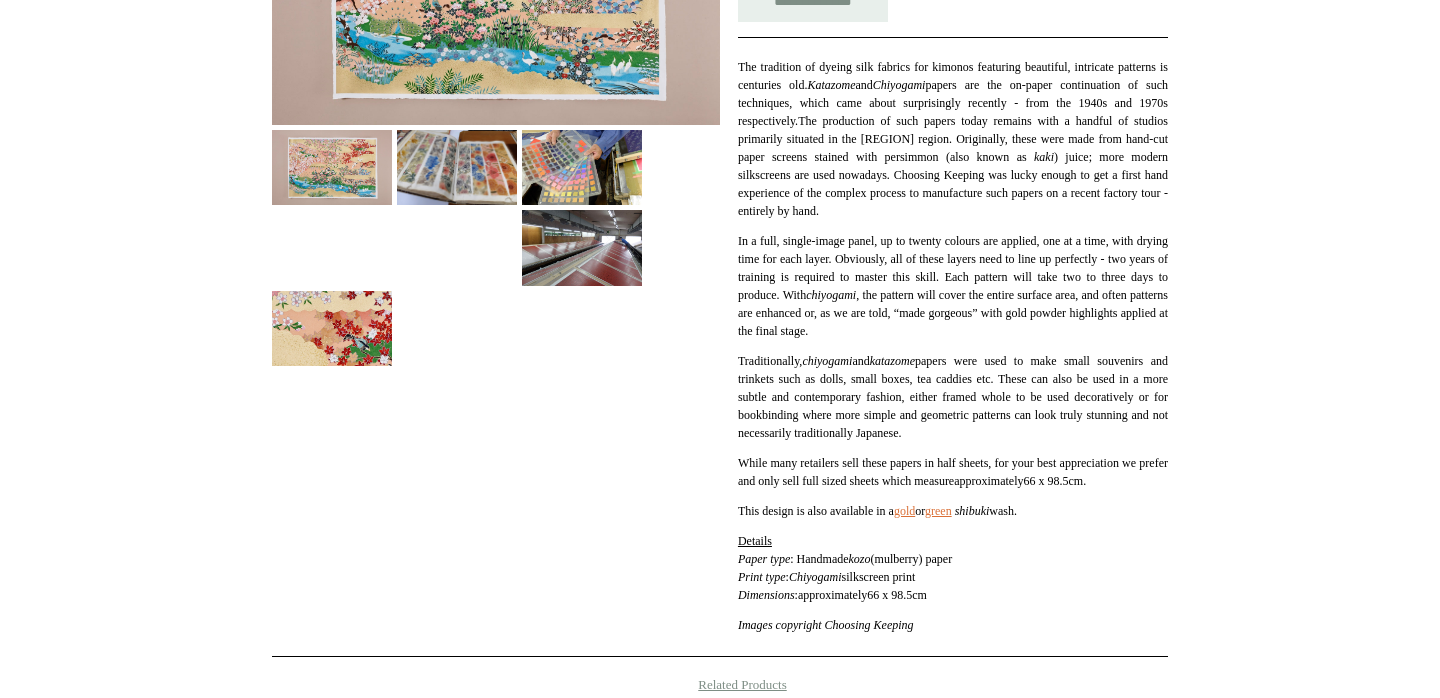 click on "chiyogami" at bounding box center [827, 361] 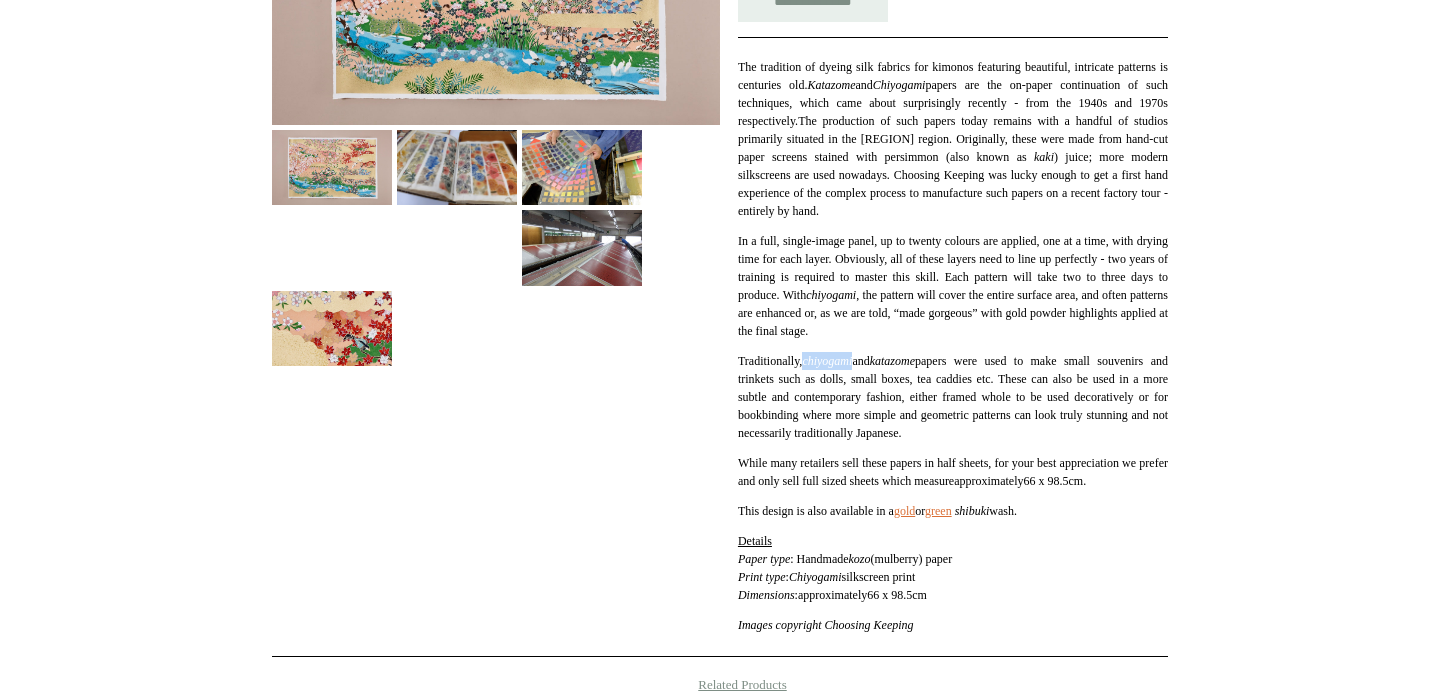 click on "chiyogami" at bounding box center (827, 361) 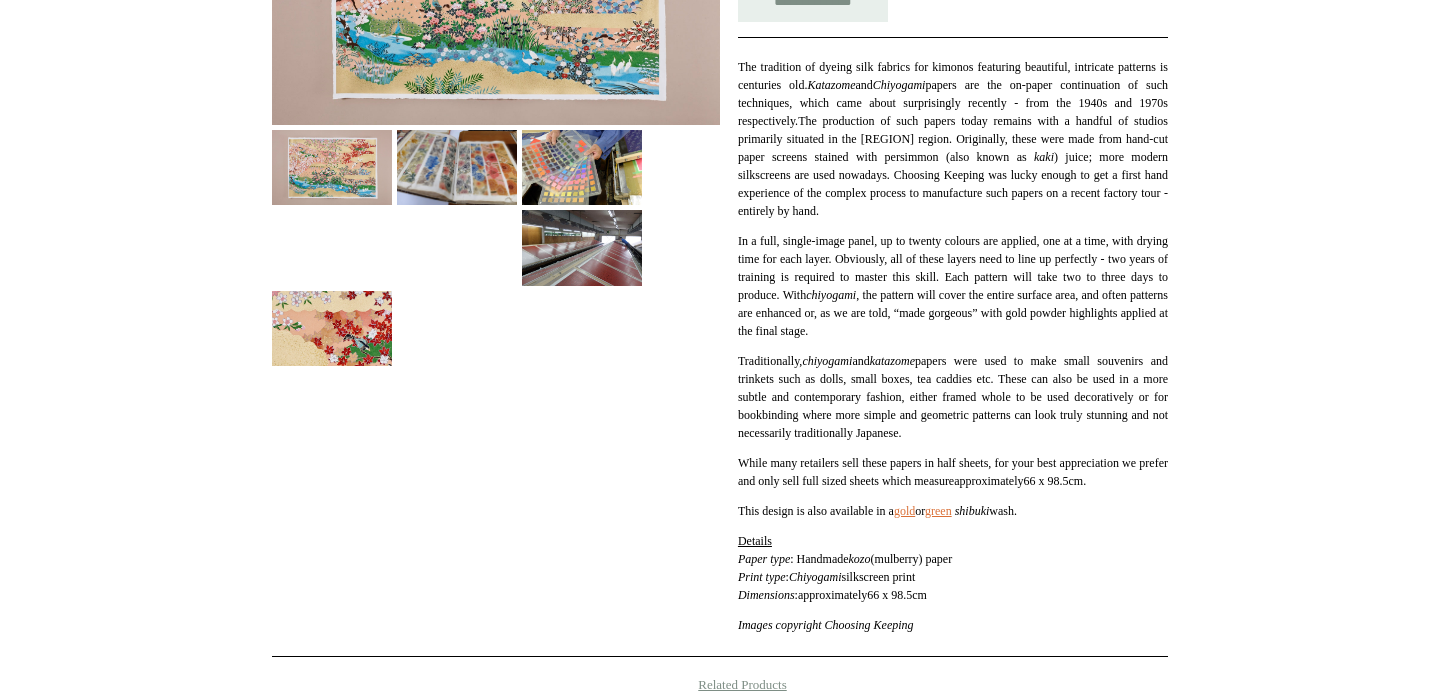 click on "katazome" at bounding box center (892, 361) 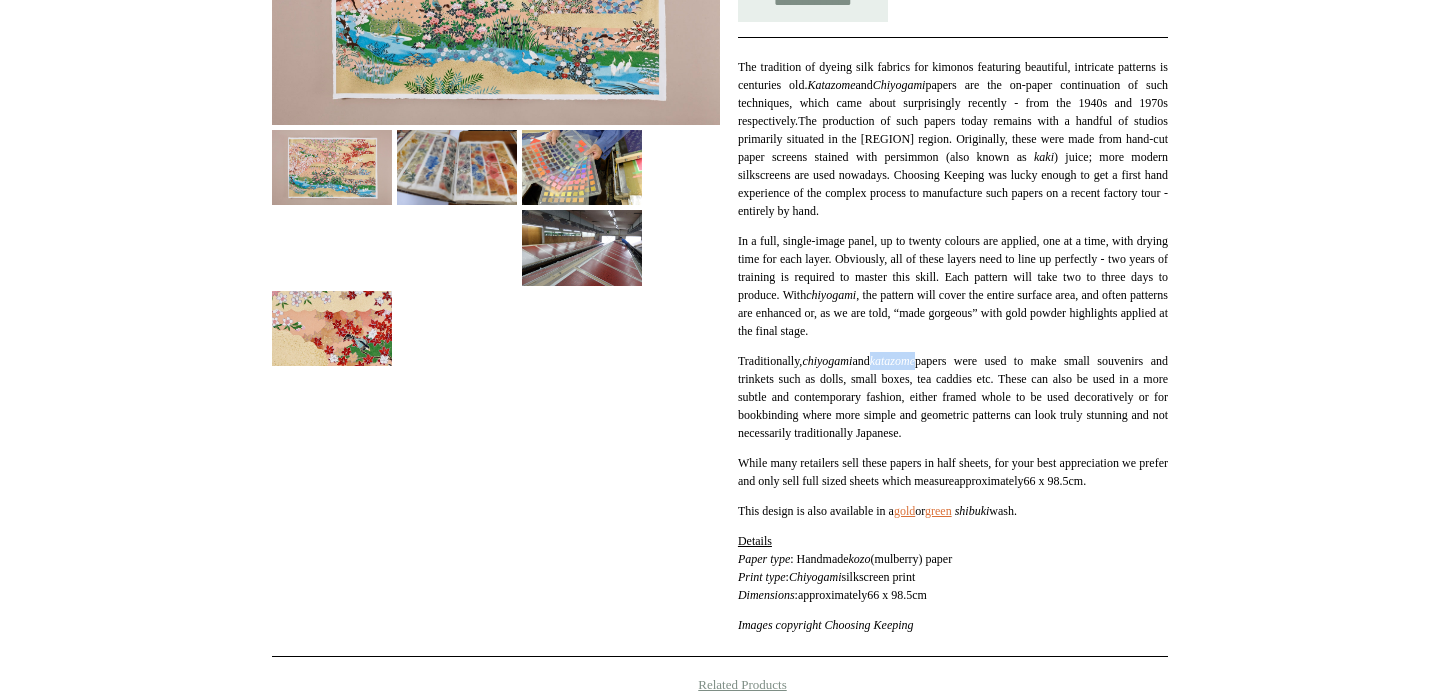 click on "katazome" at bounding box center [892, 361] 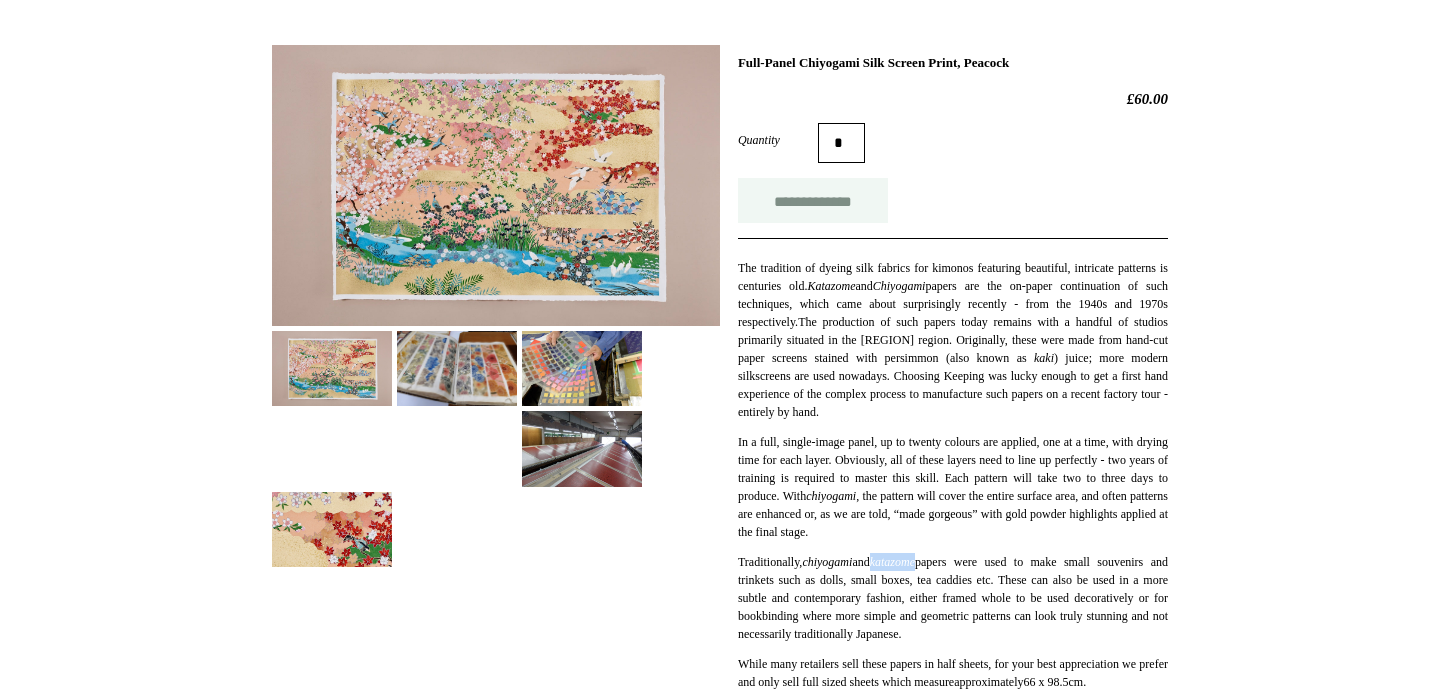 scroll, scrollTop: 0, scrollLeft: 0, axis: both 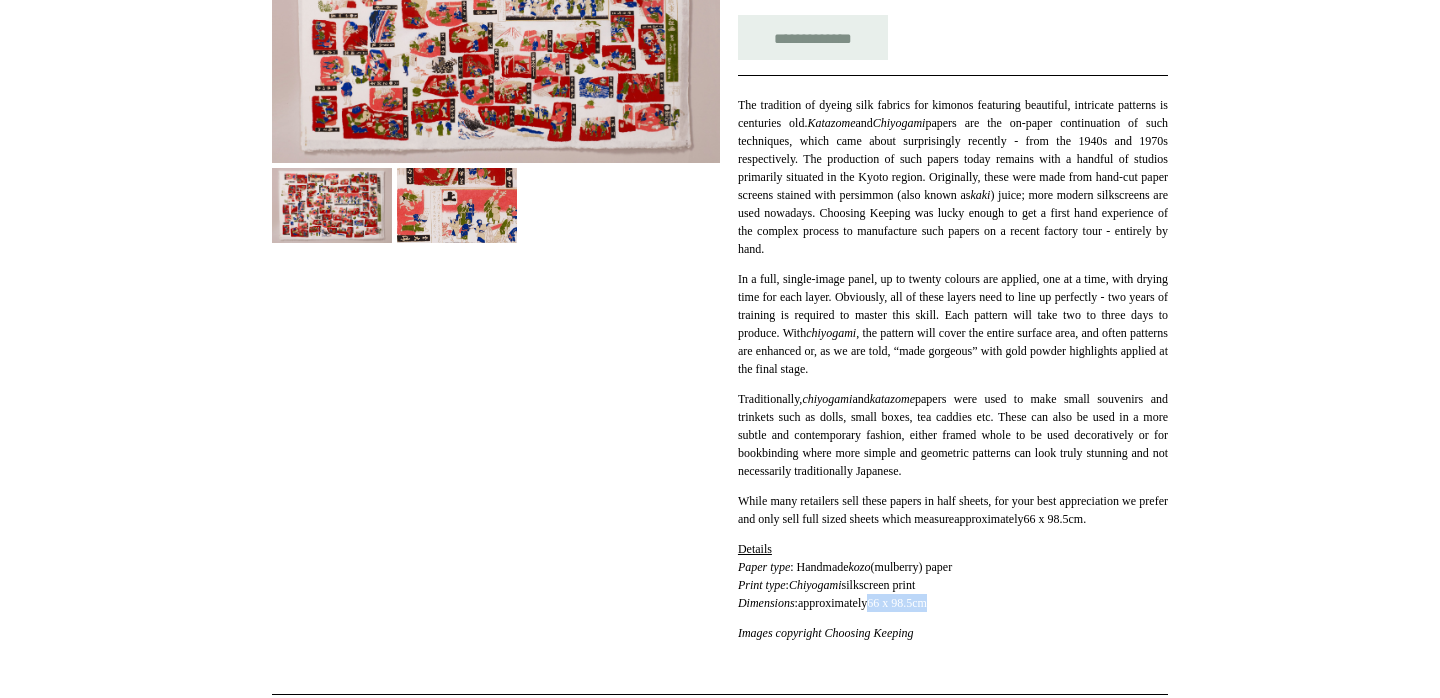 drag, startPoint x: 957, startPoint y: 626, endPoint x: 889, endPoint y: 627, distance: 68.007355 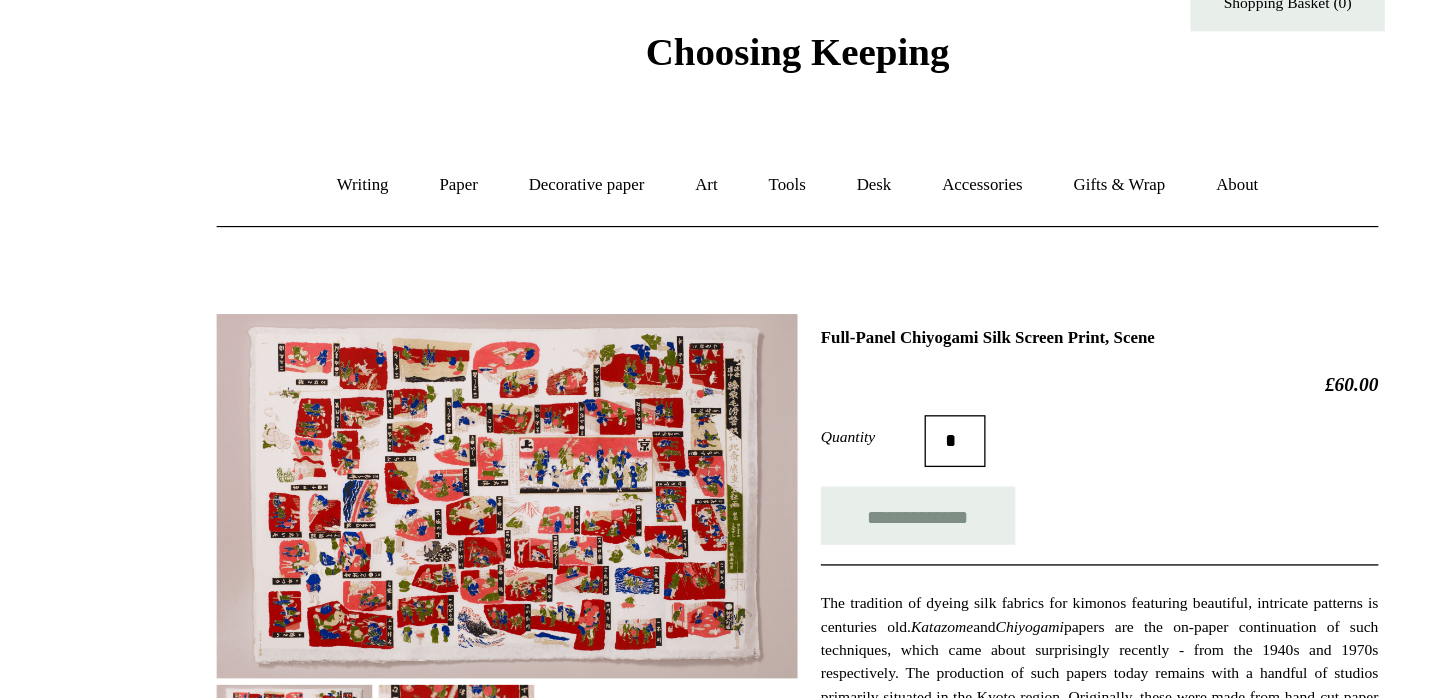 scroll, scrollTop: 0, scrollLeft: 0, axis: both 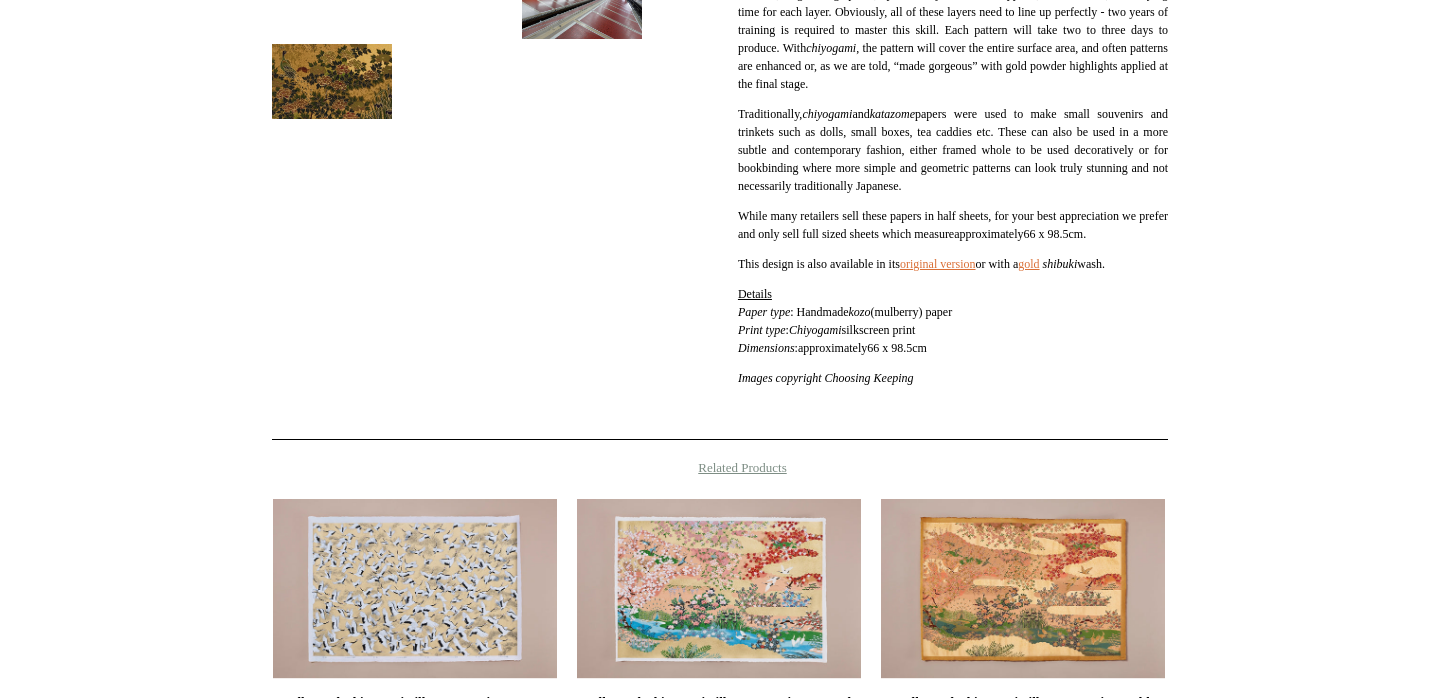 click on "Previous
/
Next" at bounding box center [720, 173] 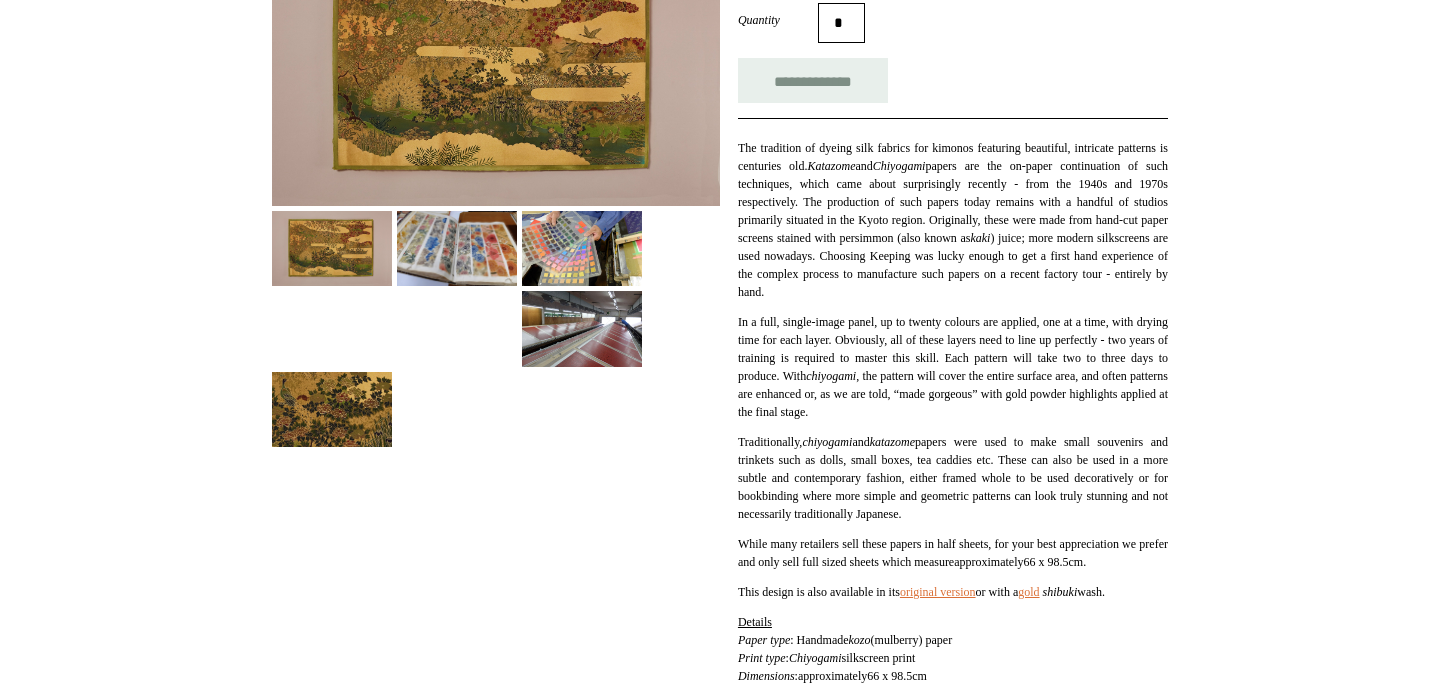 scroll, scrollTop: 0, scrollLeft: 0, axis: both 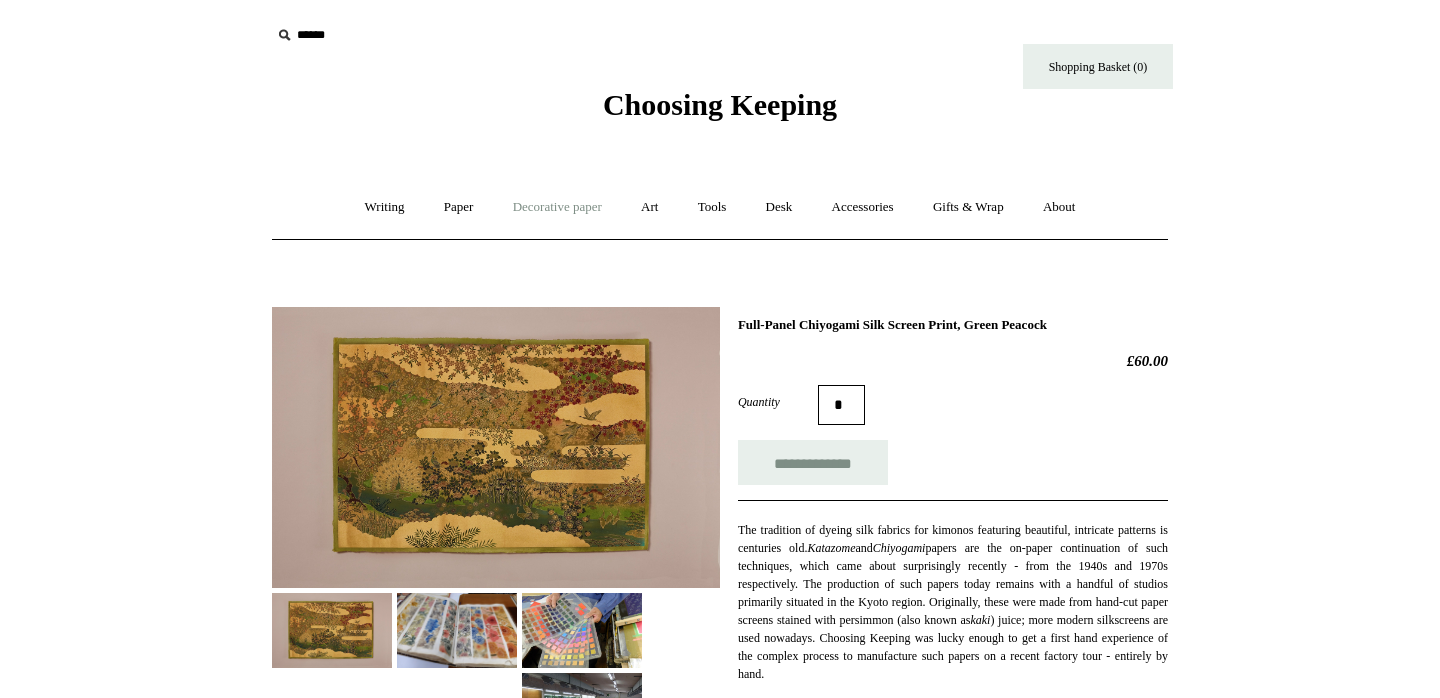 click on "Decorative paper +" at bounding box center [557, 207] 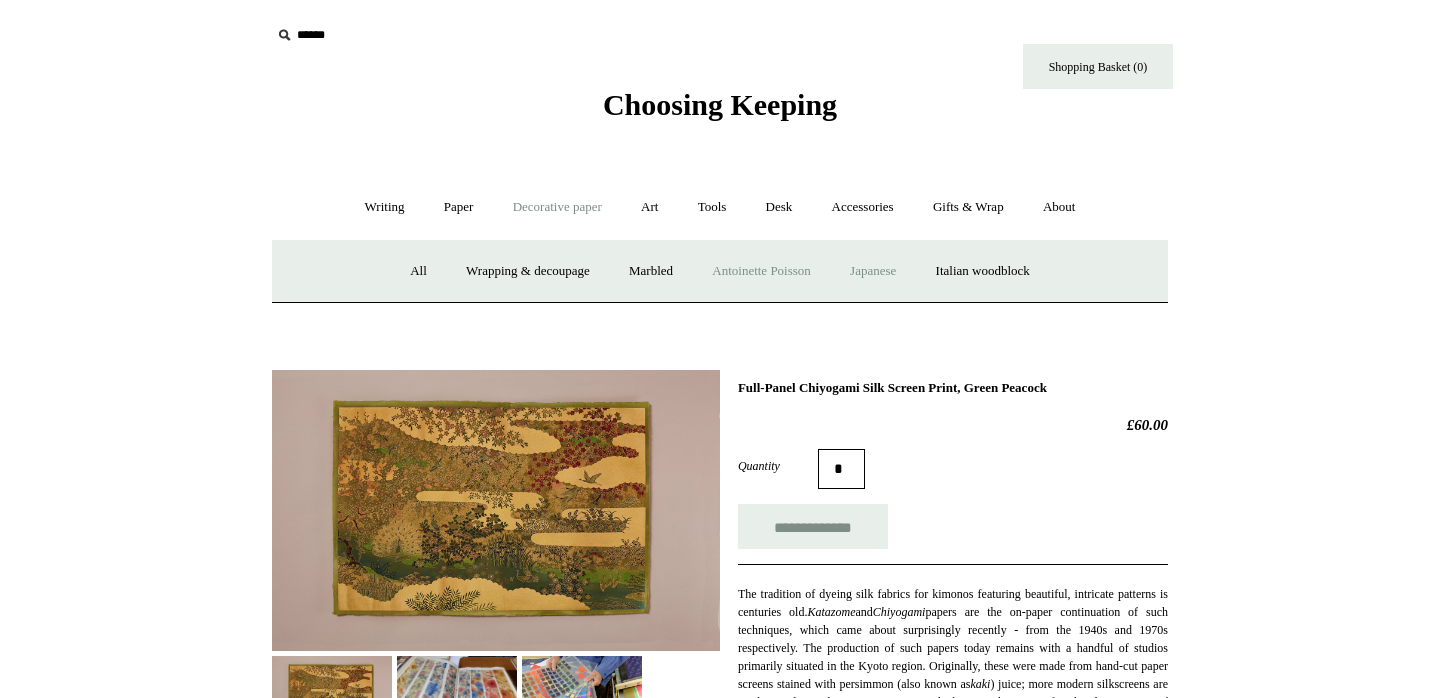 click on "Antoinette Poisson" at bounding box center (761, 271) 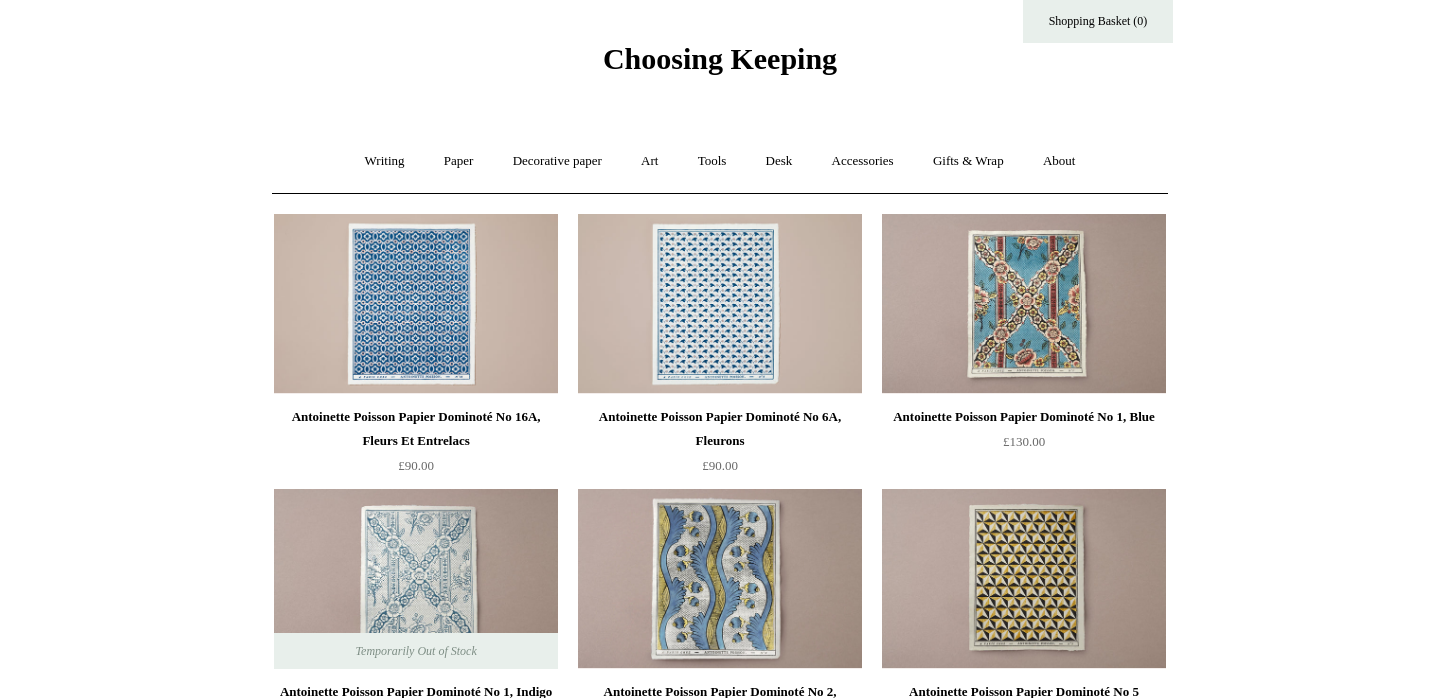 scroll, scrollTop: 50, scrollLeft: 0, axis: vertical 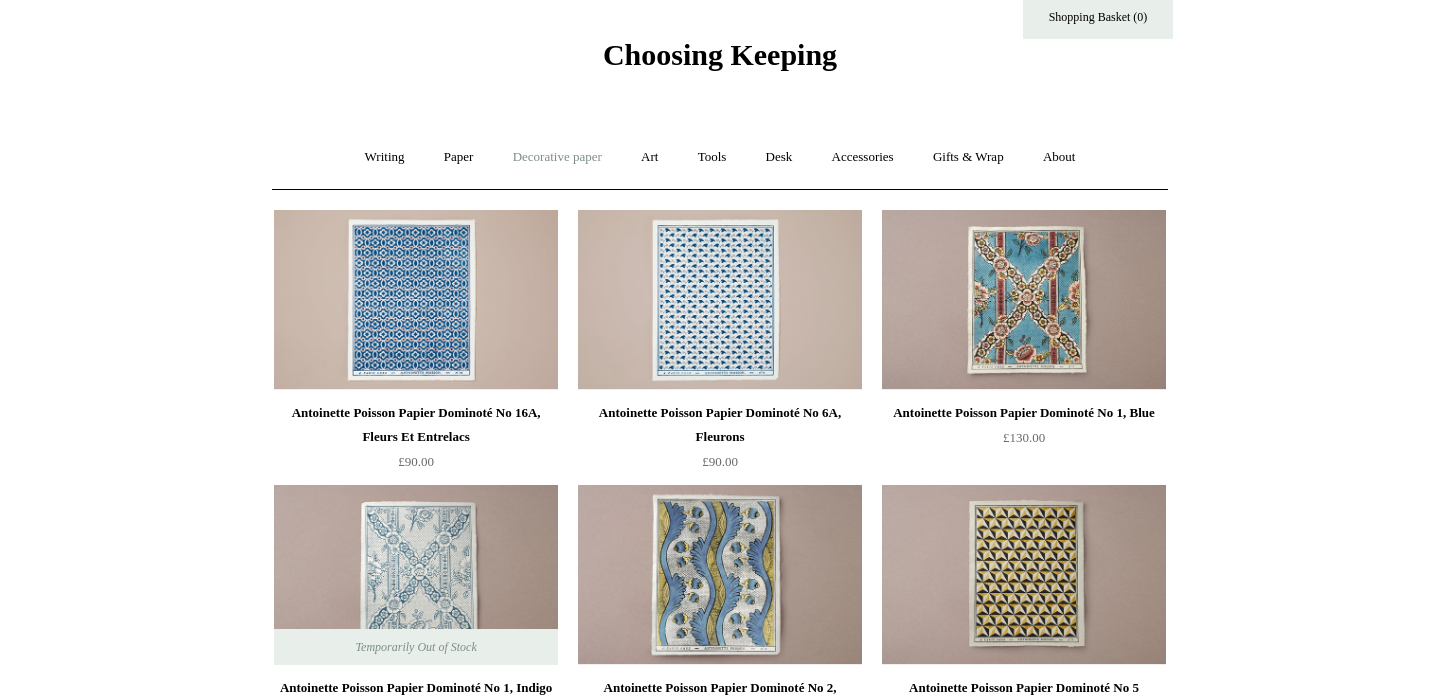 click on "Decorative paper +" at bounding box center [557, 157] 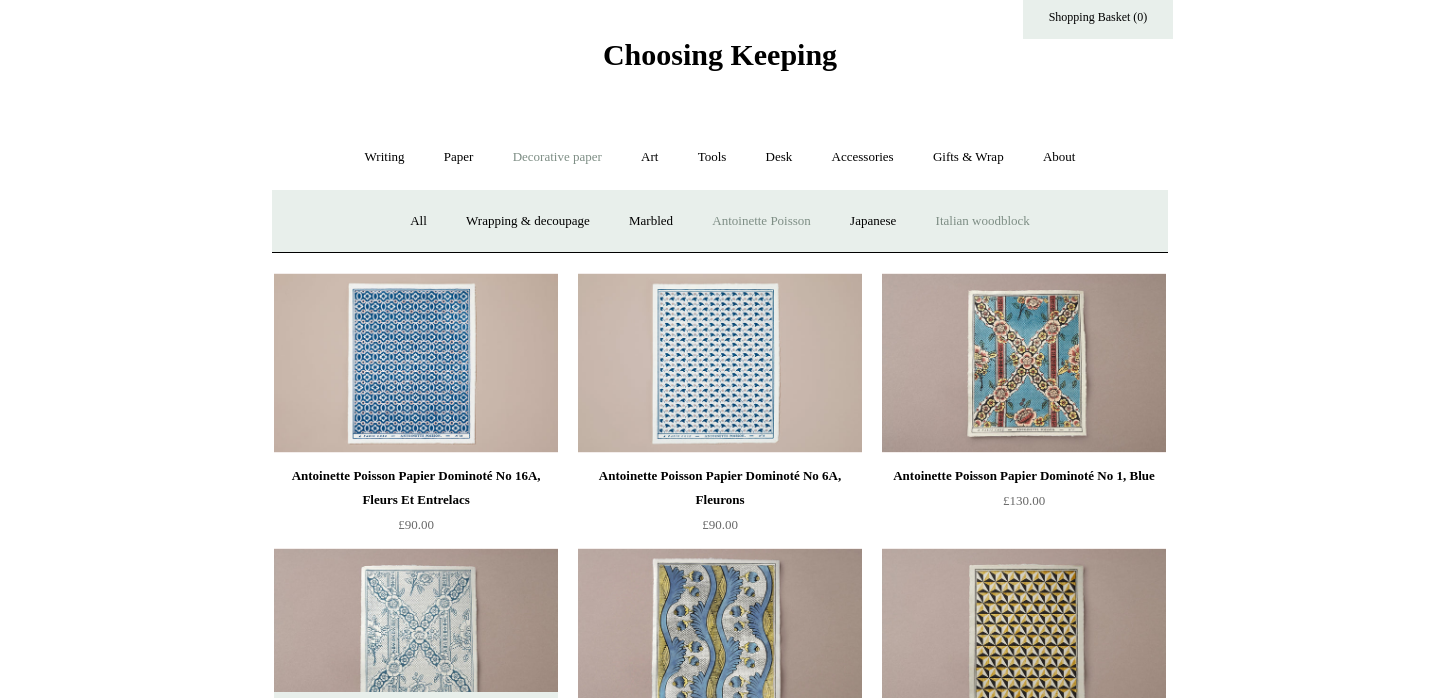 click on "Italian woodblock" at bounding box center [983, 221] 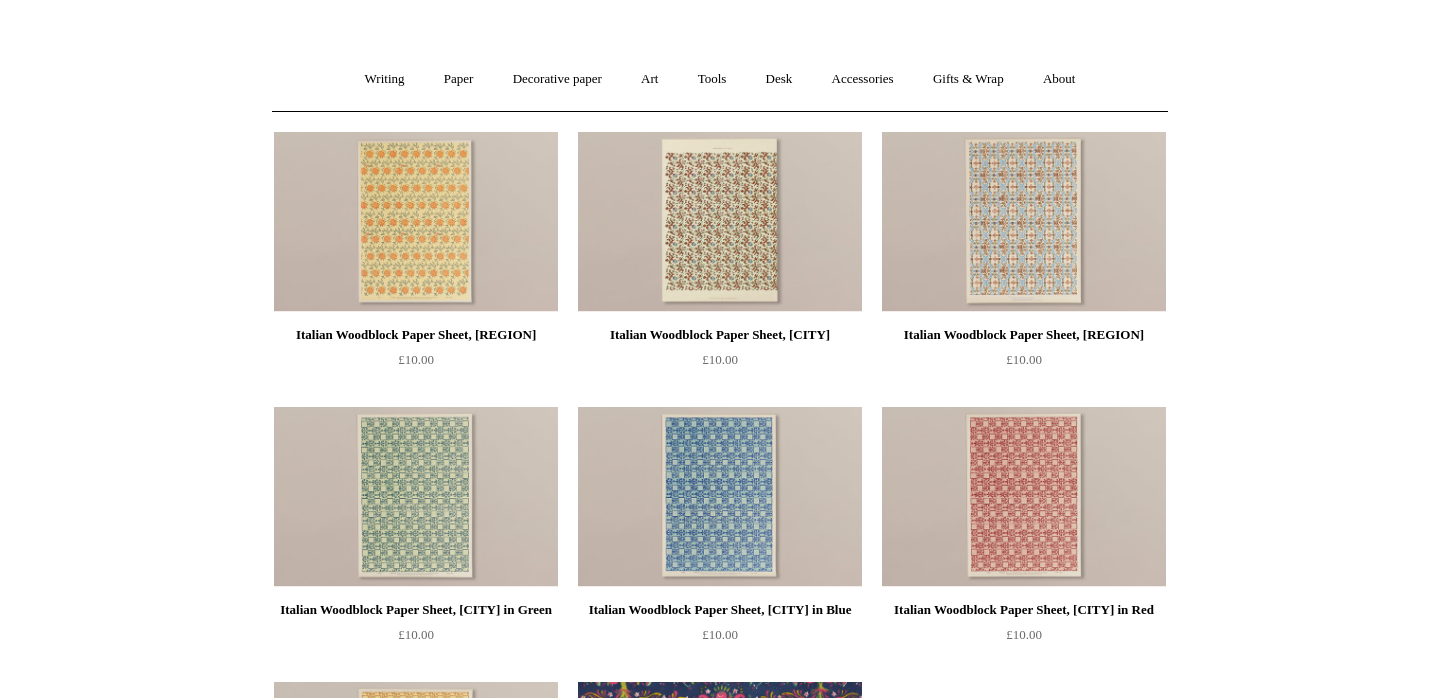 scroll, scrollTop: 0, scrollLeft: 0, axis: both 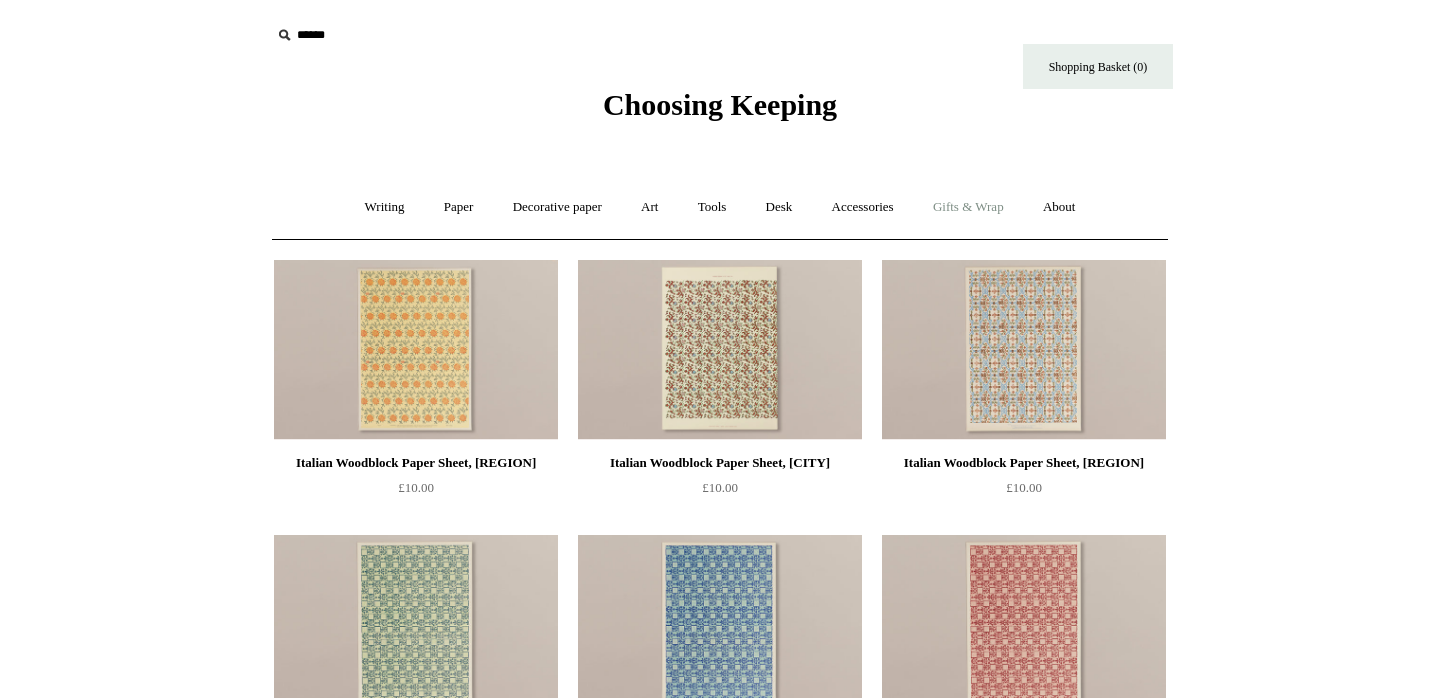 click on "Gifts & Wrap +" at bounding box center (968, 207) 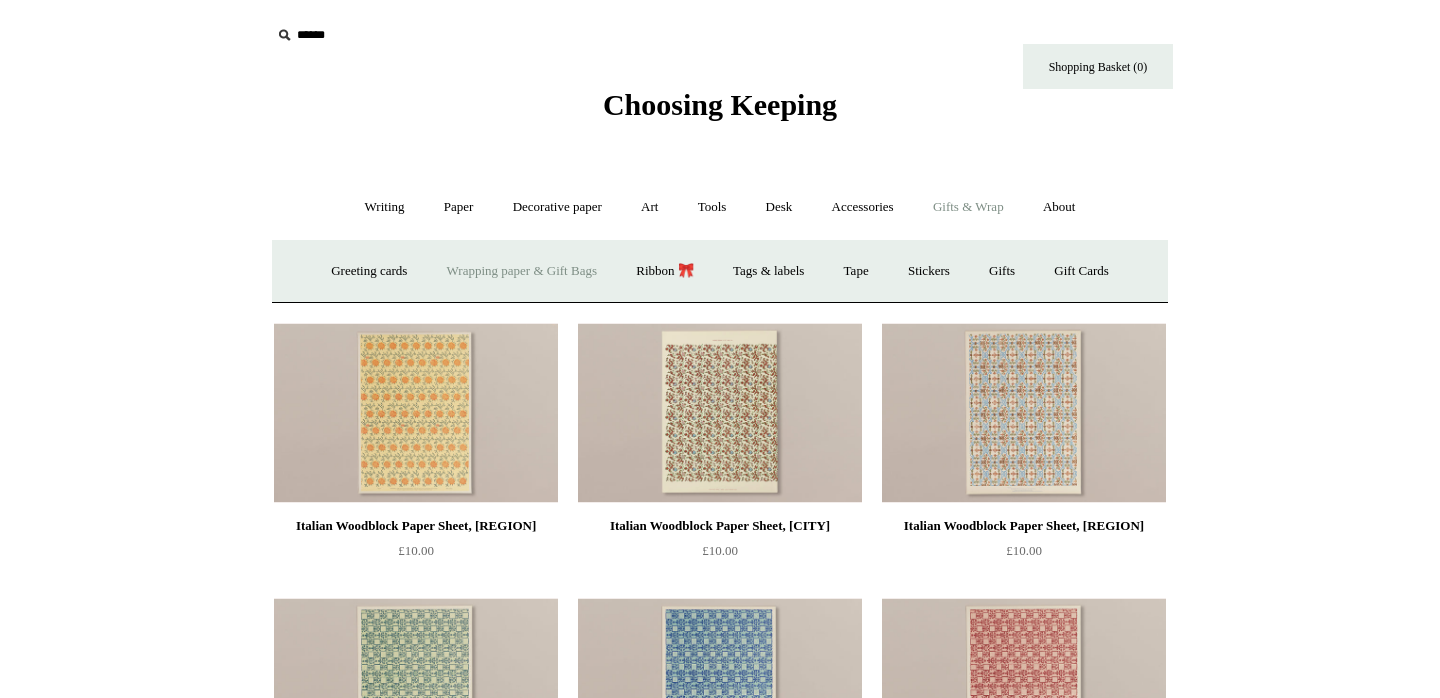 click on "Wrapping paper & Gift Bags" at bounding box center [522, 271] 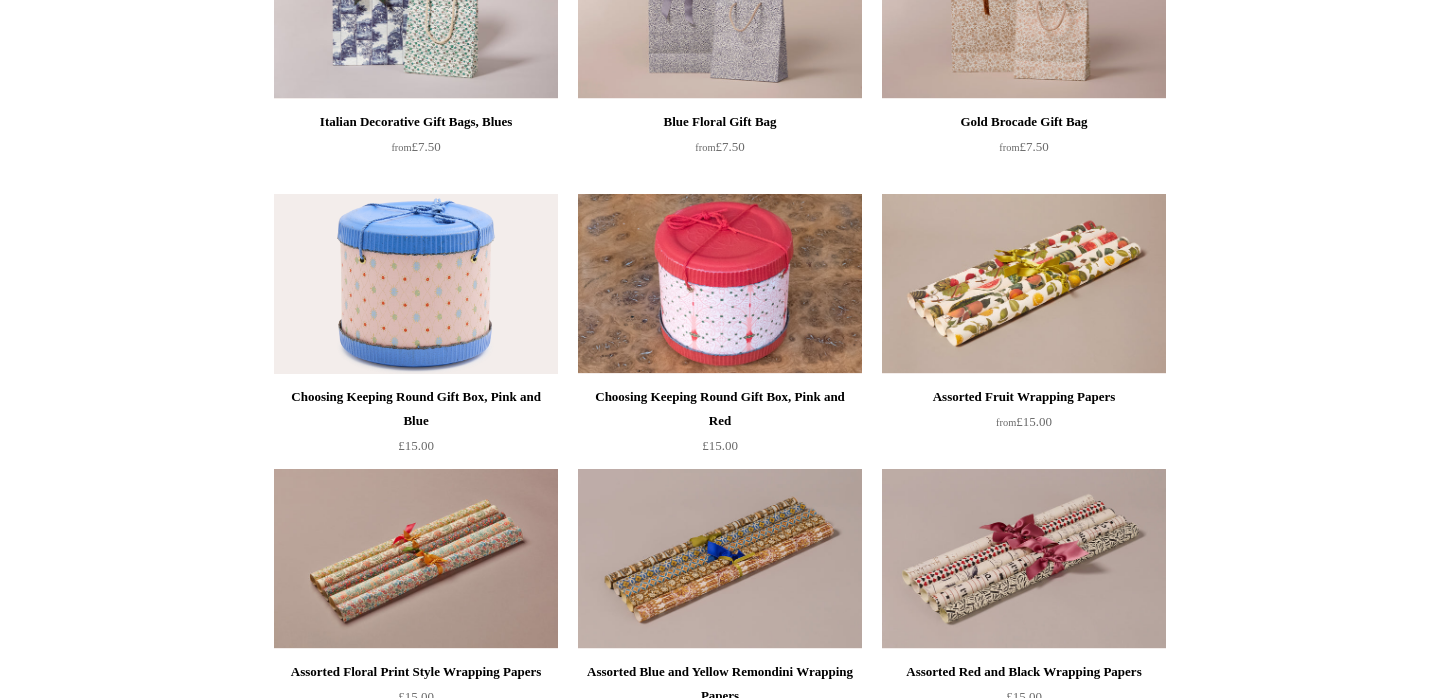 scroll, scrollTop: 0, scrollLeft: 0, axis: both 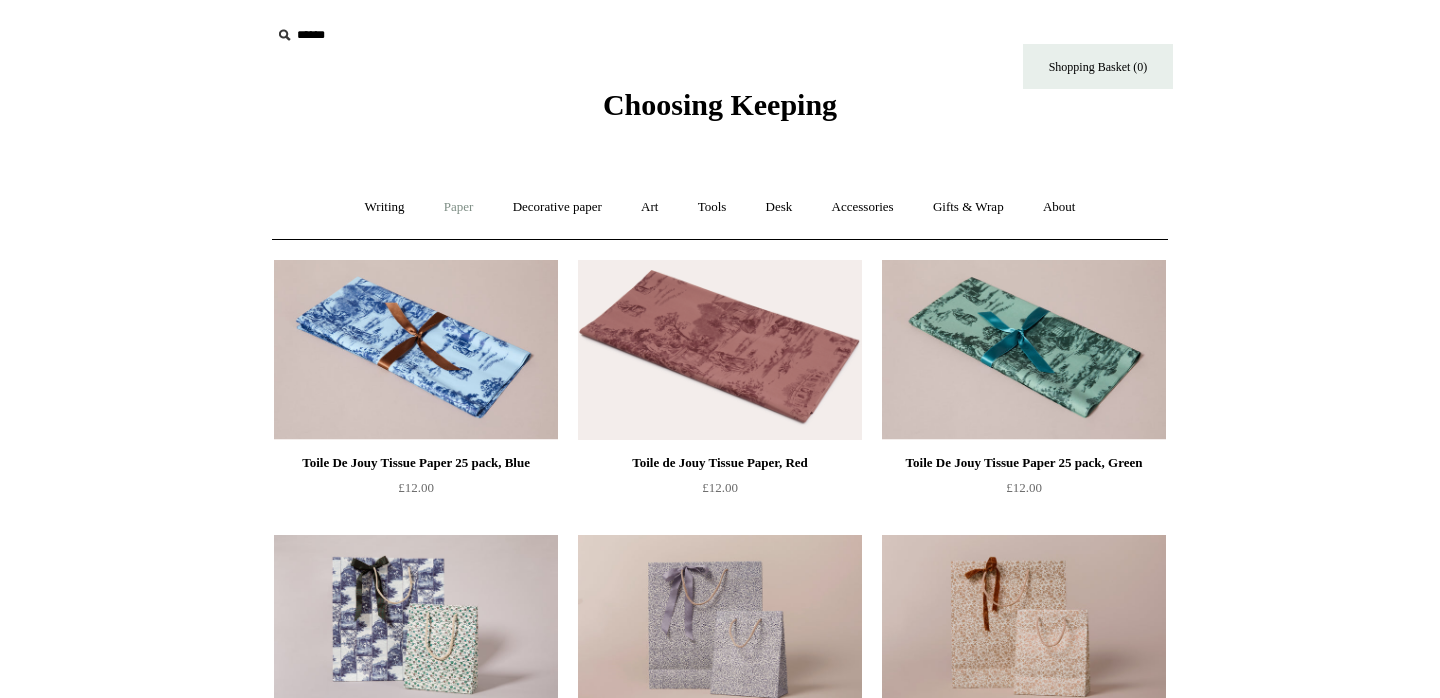 click on "Paper +" at bounding box center [459, 207] 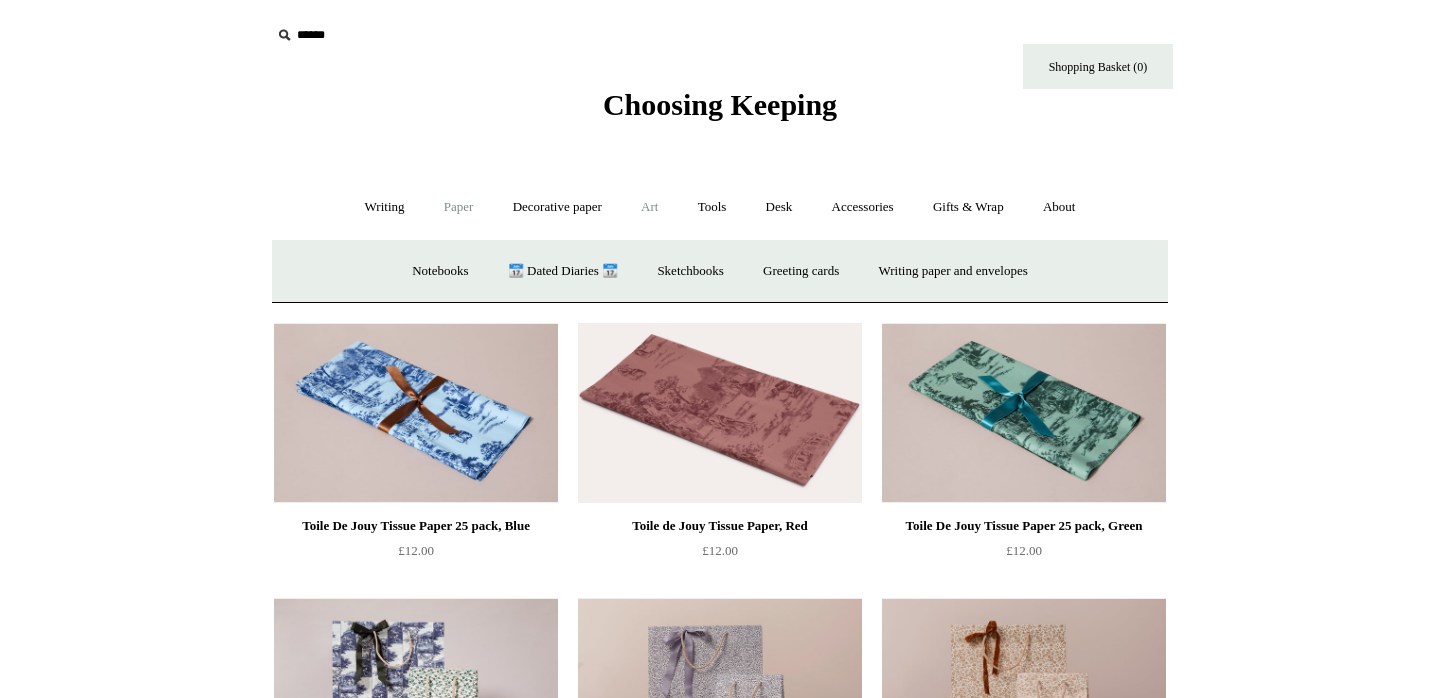 click on "Art +" at bounding box center (649, 207) 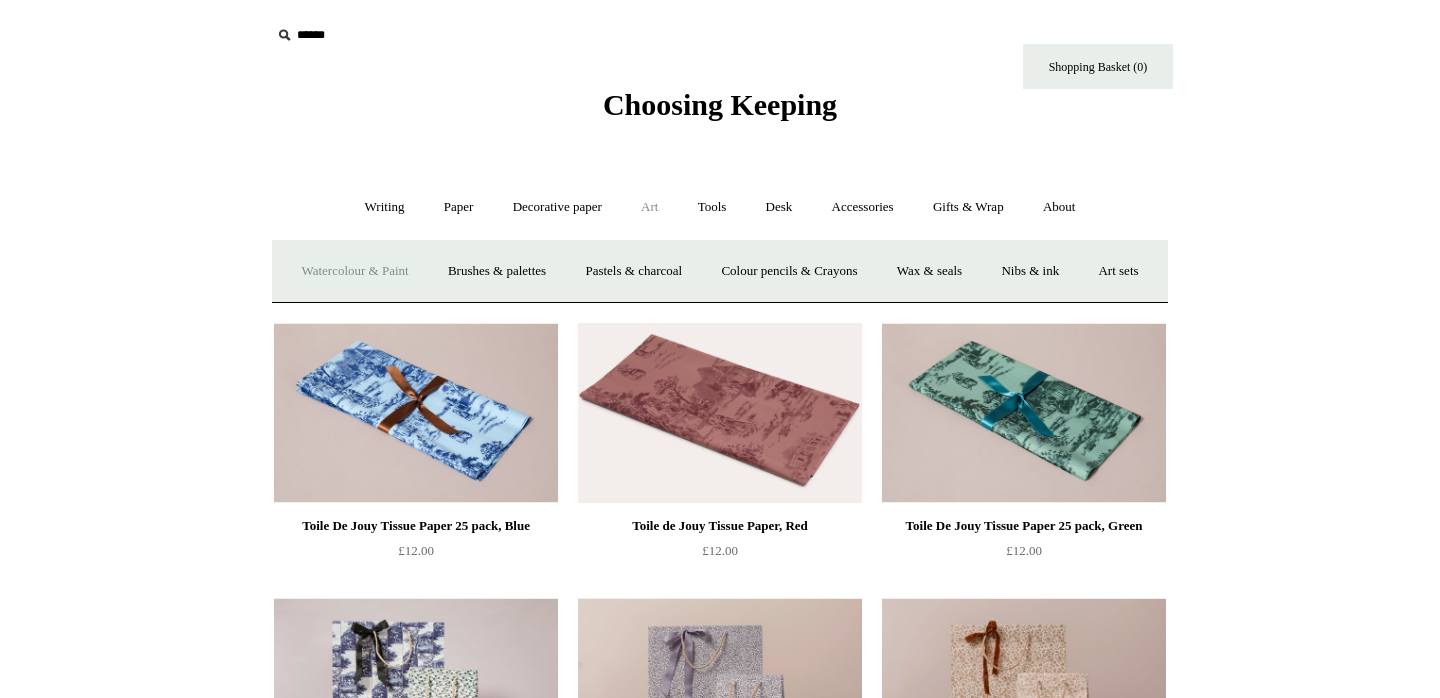 click on "Watercolour & Paint" at bounding box center [354, 271] 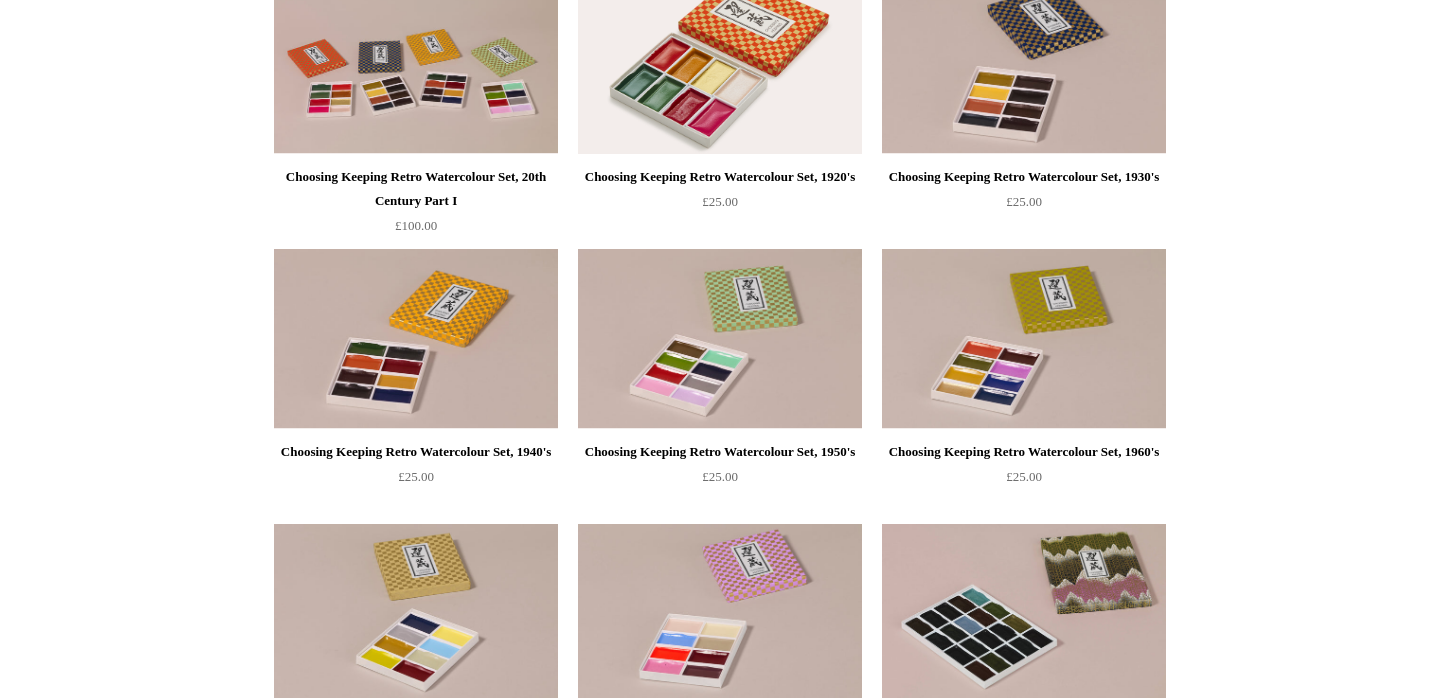 scroll, scrollTop: 0, scrollLeft: 0, axis: both 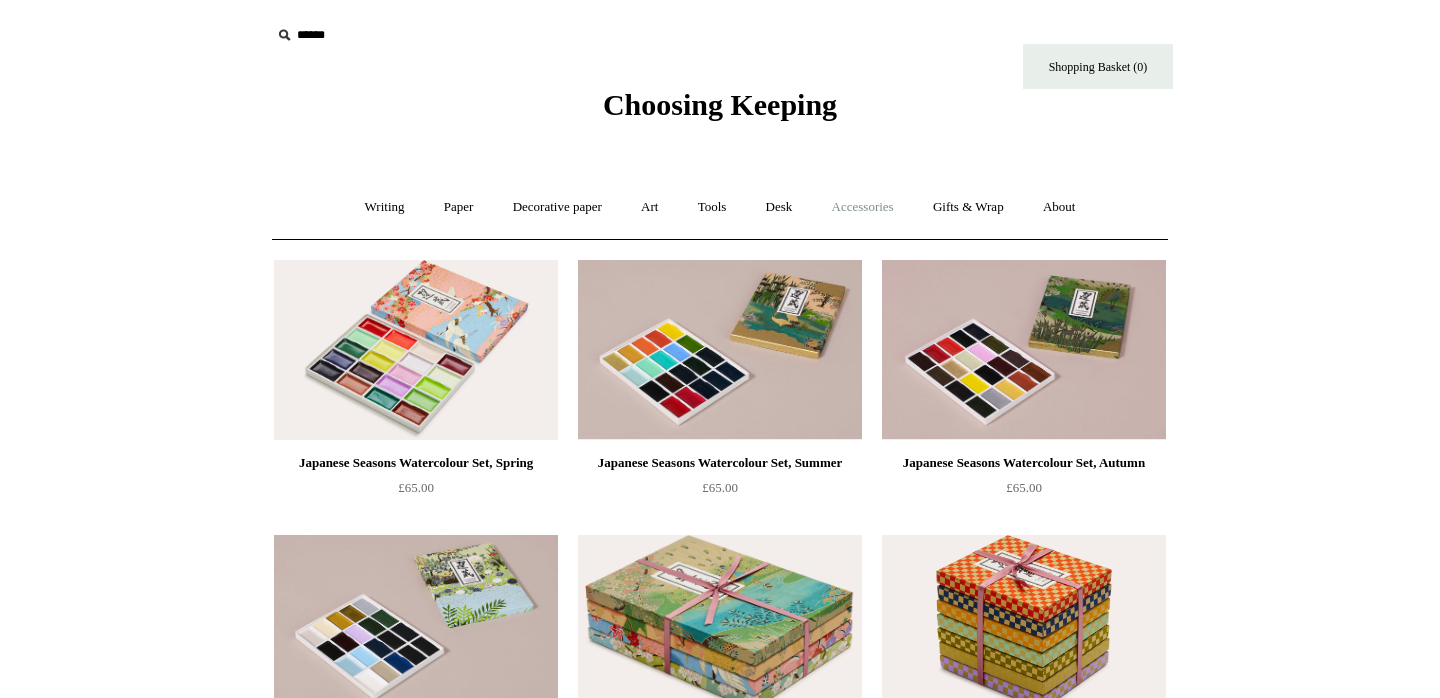 click on "Accessories +" at bounding box center [863, 207] 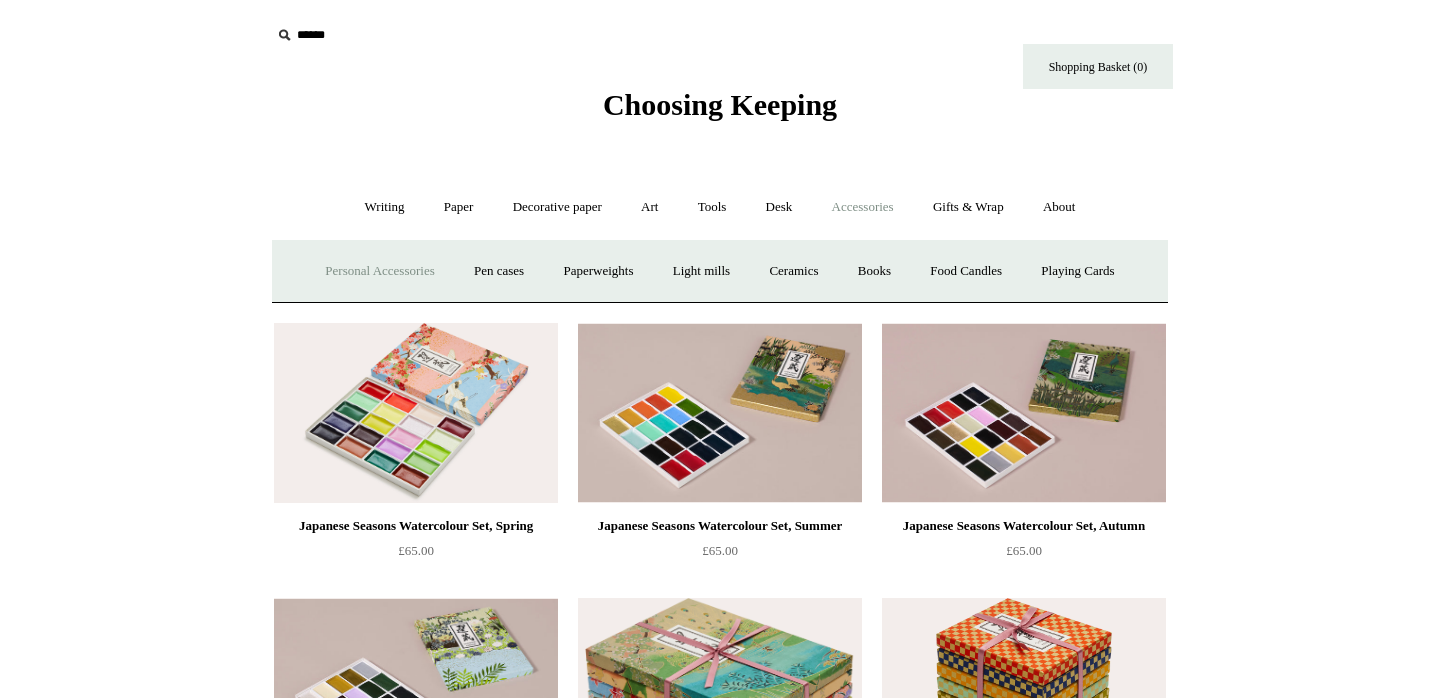 click on "Personal Accessories +" at bounding box center [379, 271] 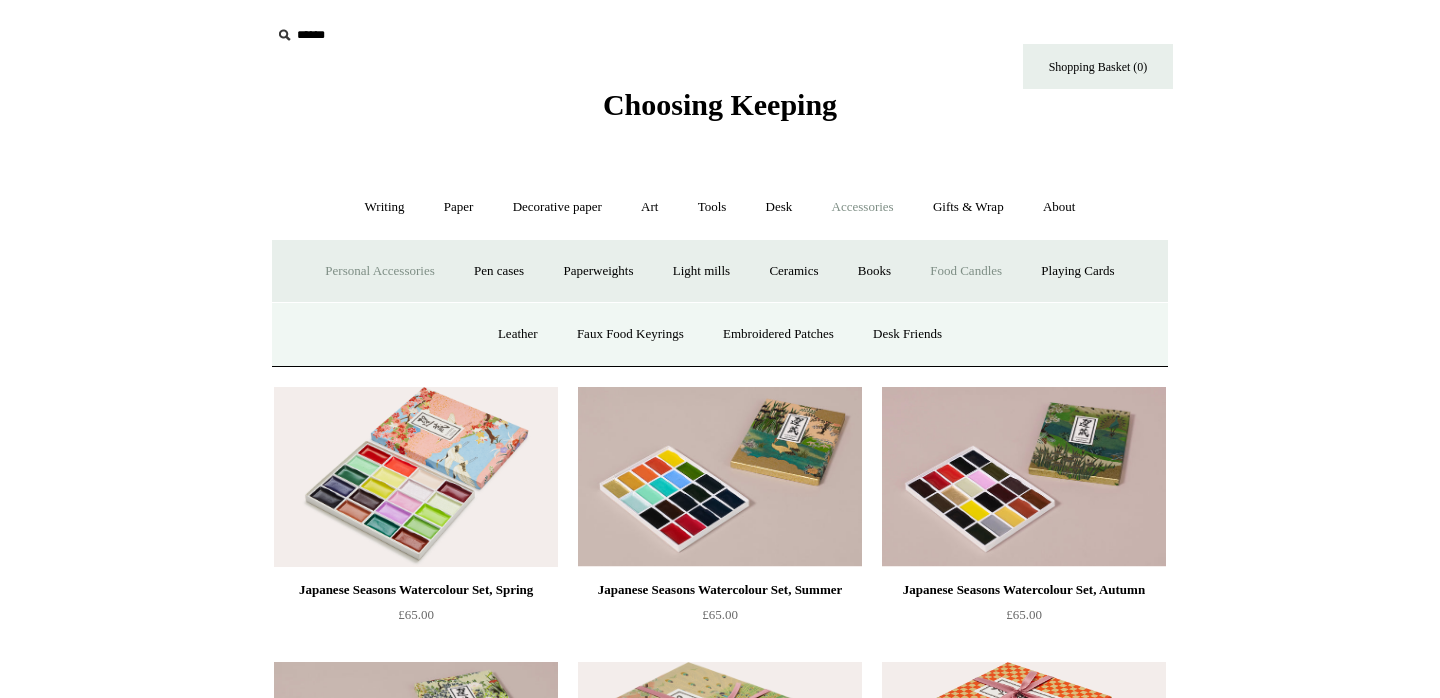 click on "Food Candles" at bounding box center (966, 271) 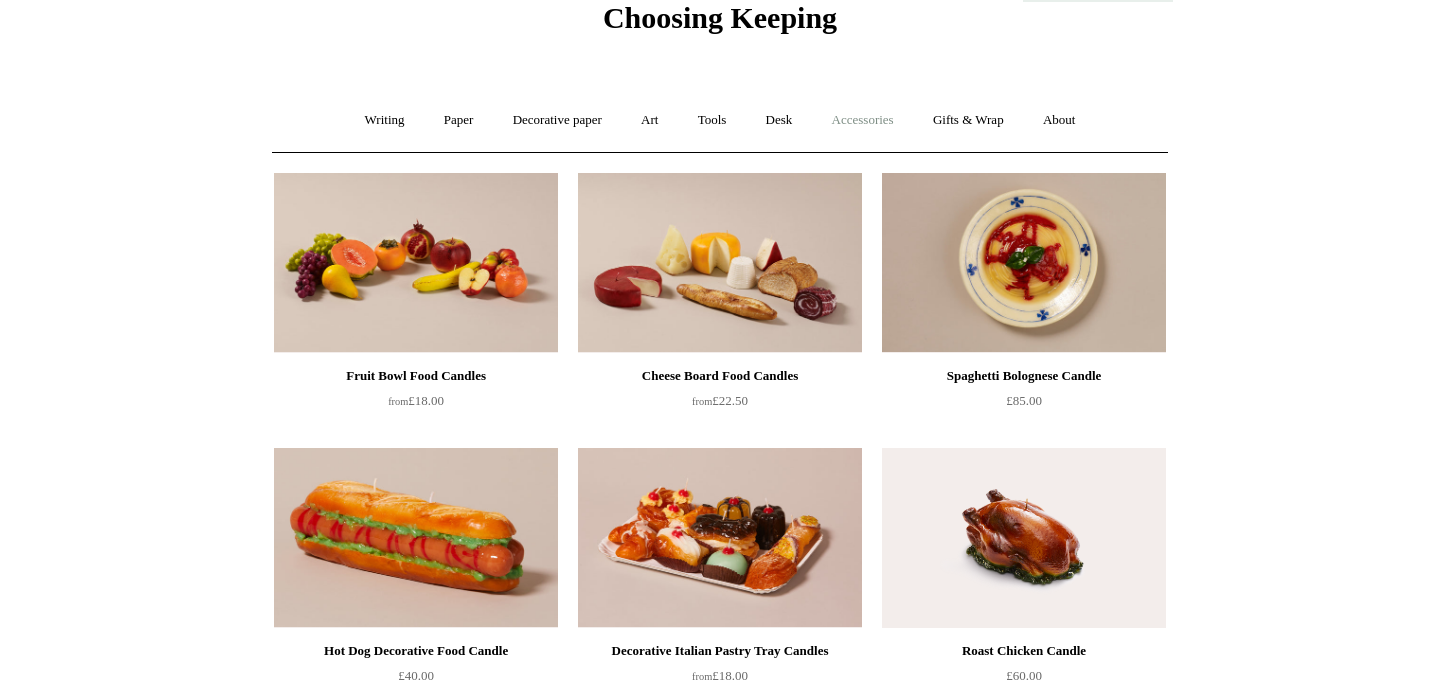 scroll, scrollTop: 86, scrollLeft: 0, axis: vertical 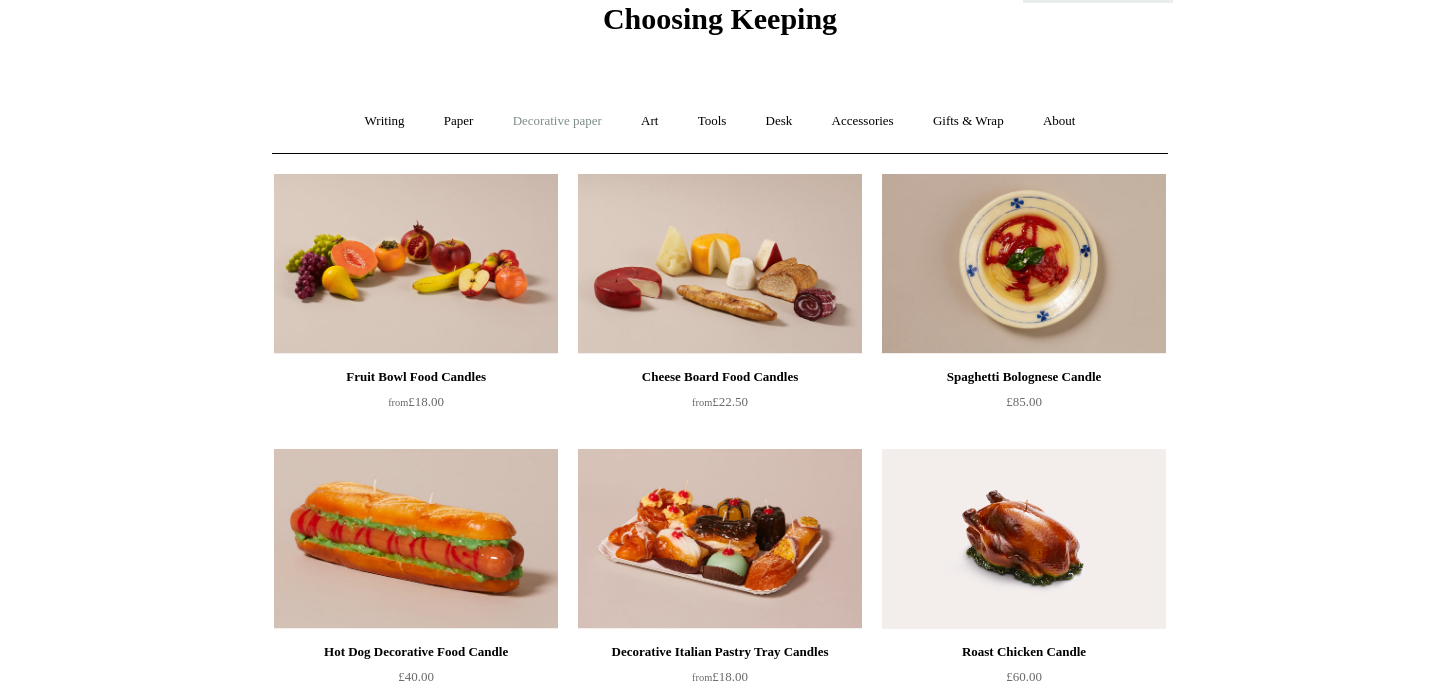 click on "Decorative paper +" at bounding box center (557, 121) 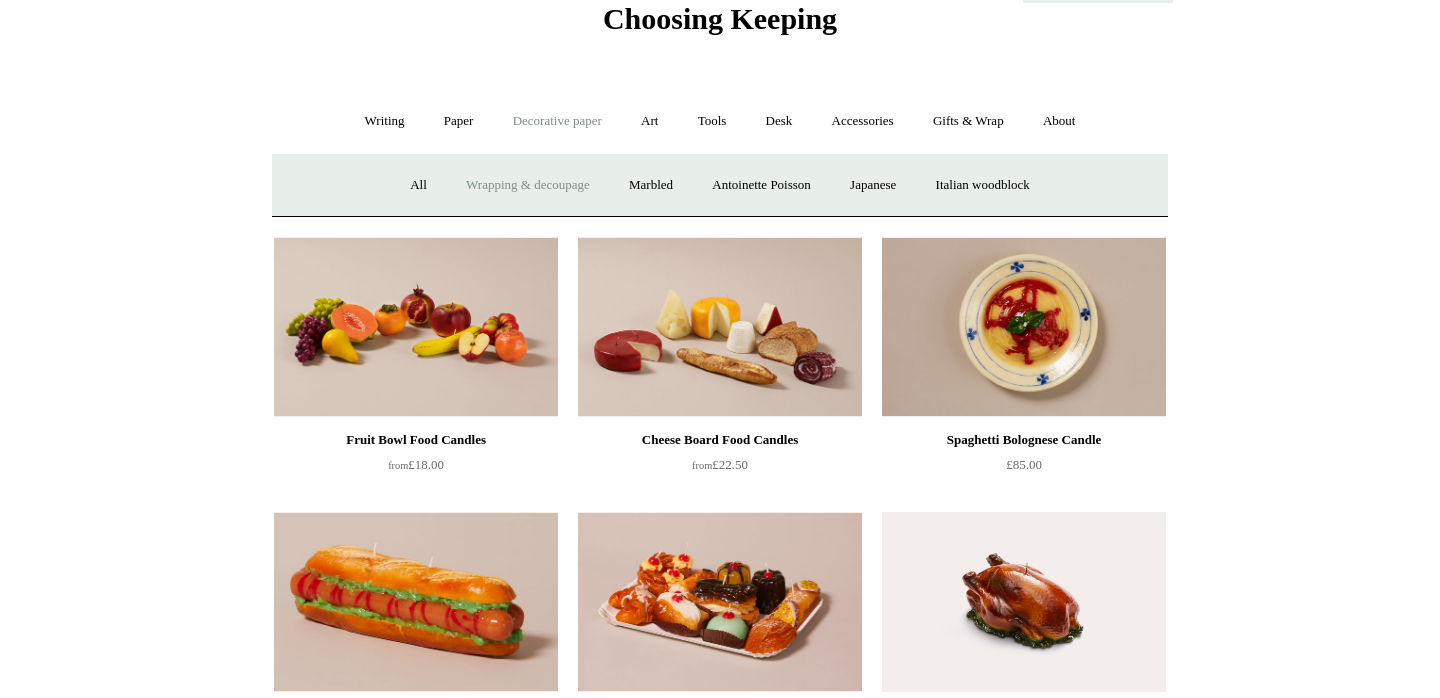 click on "Wrapping & decoupage" at bounding box center [528, 185] 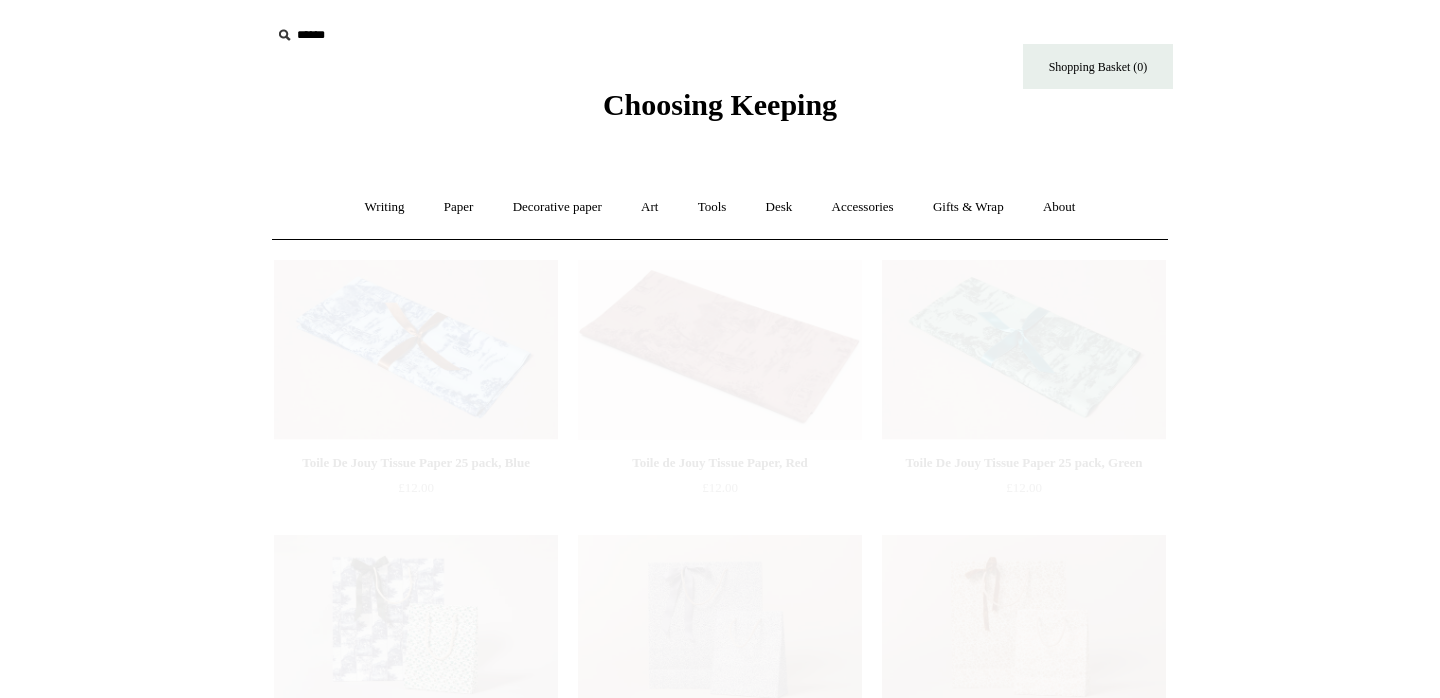 scroll, scrollTop: 0, scrollLeft: 0, axis: both 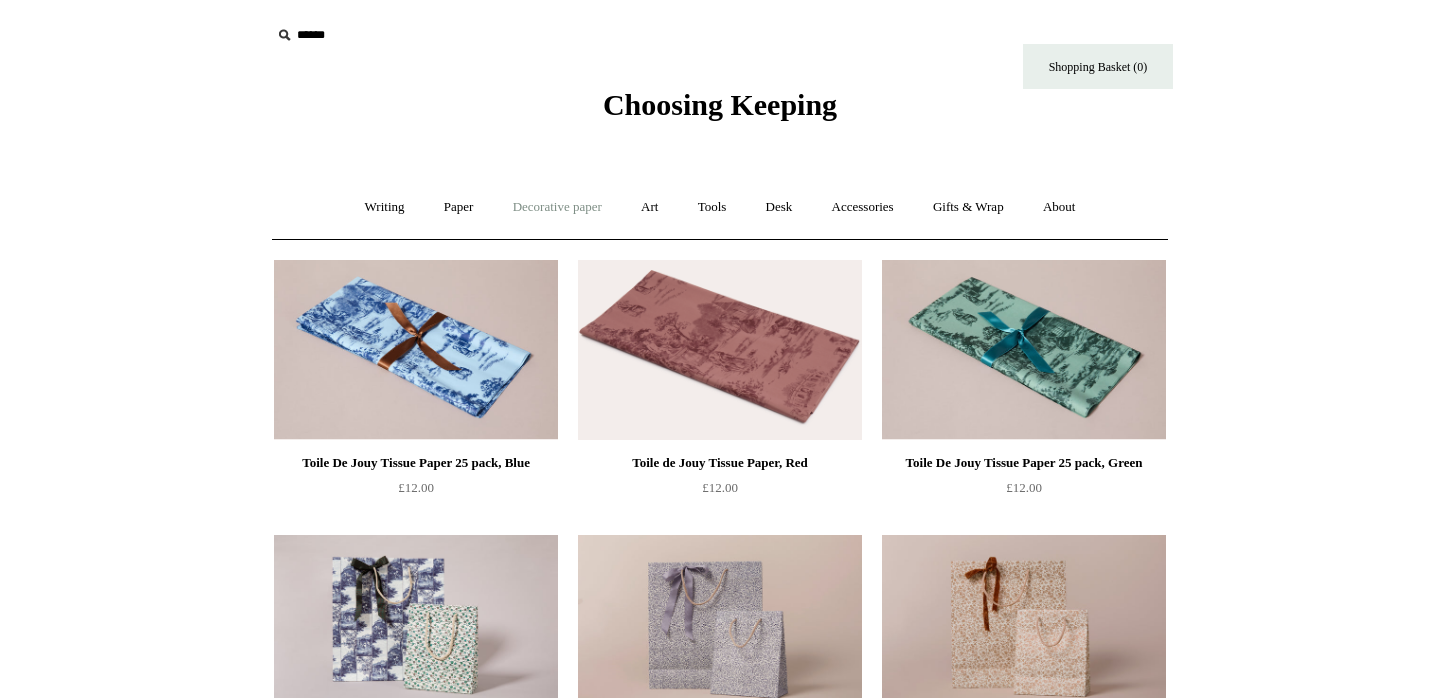 click on "Decorative paper +" at bounding box center [557, 207] 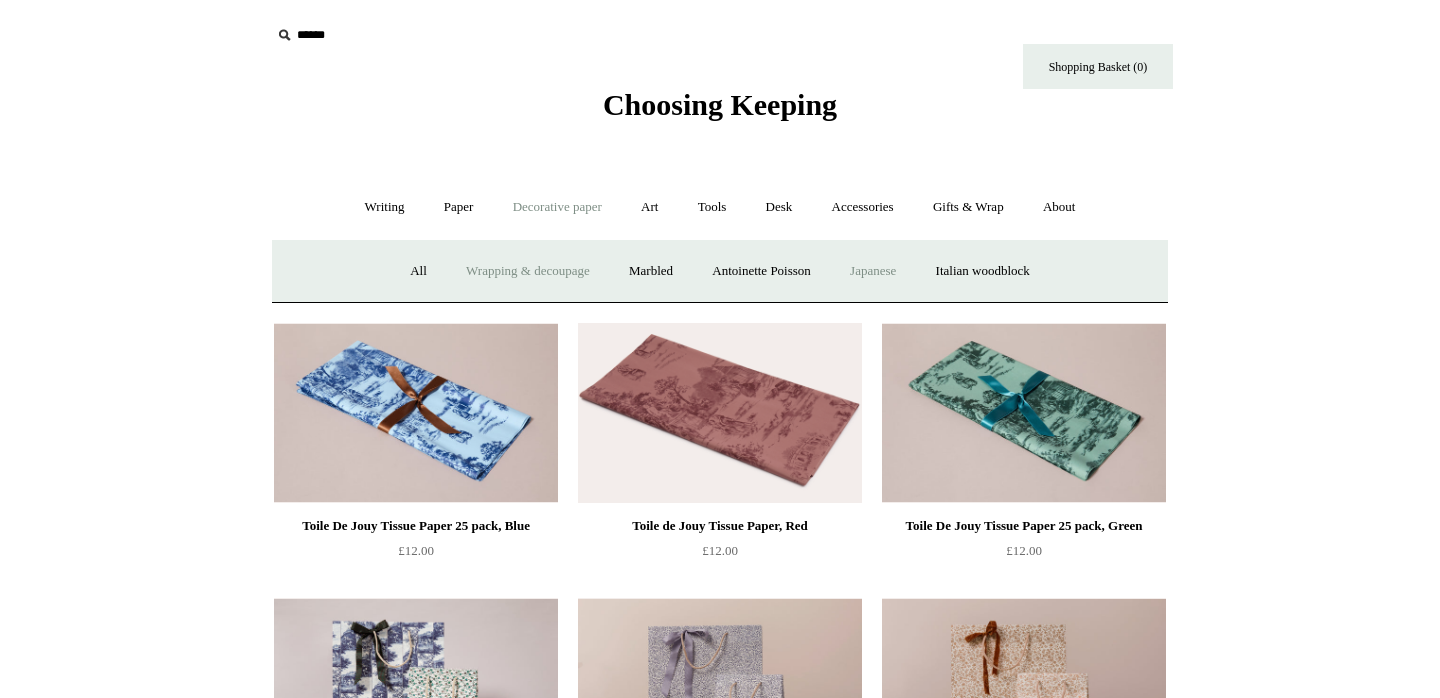 click on "Japanese" at bounding box center [873, 271] 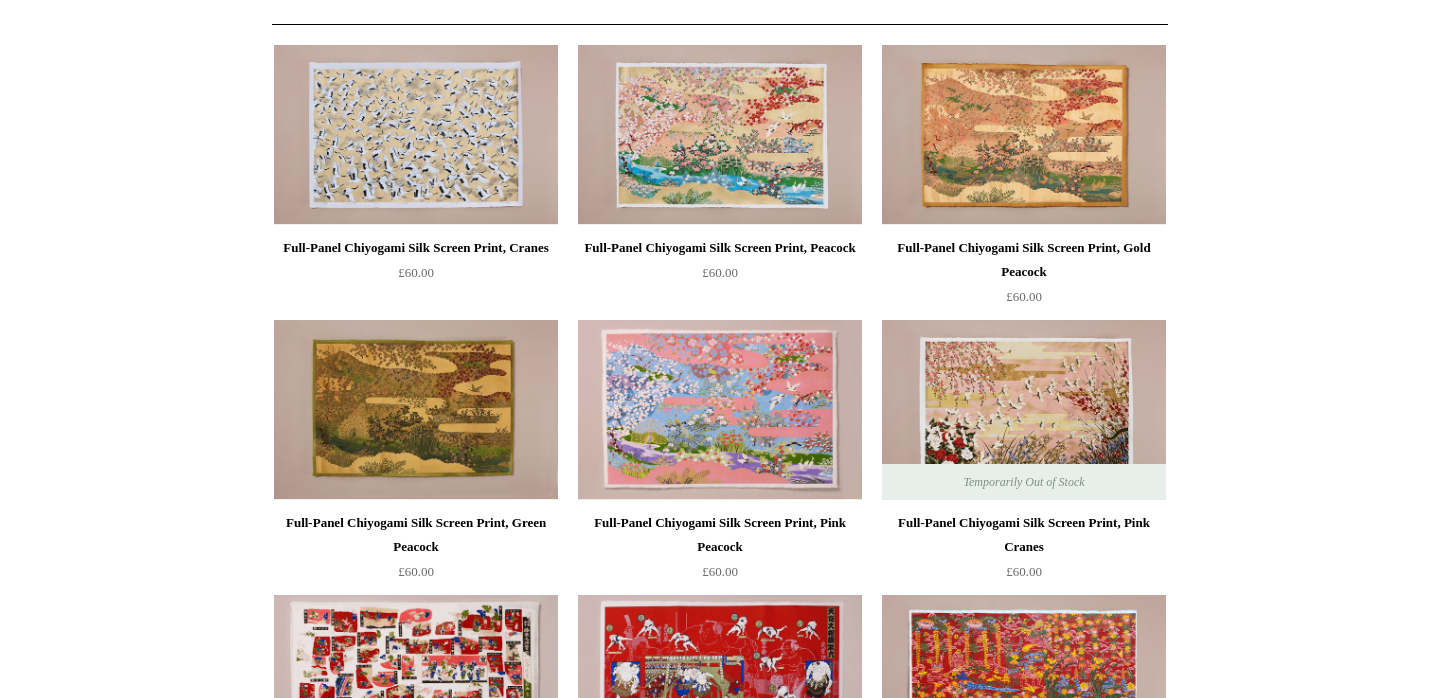 scroll, scrollTop: 210, scrollLeft: 0, axis: vertical 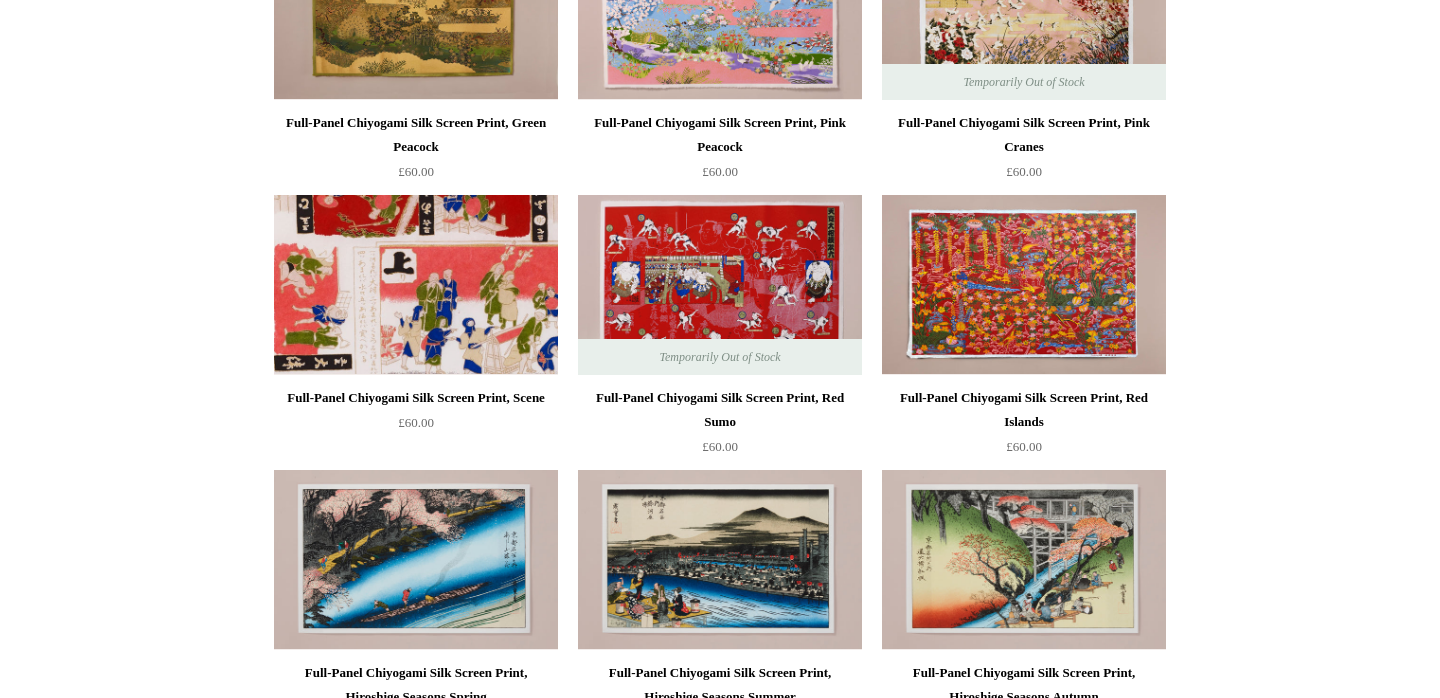 click at bounding box center (416, 285) 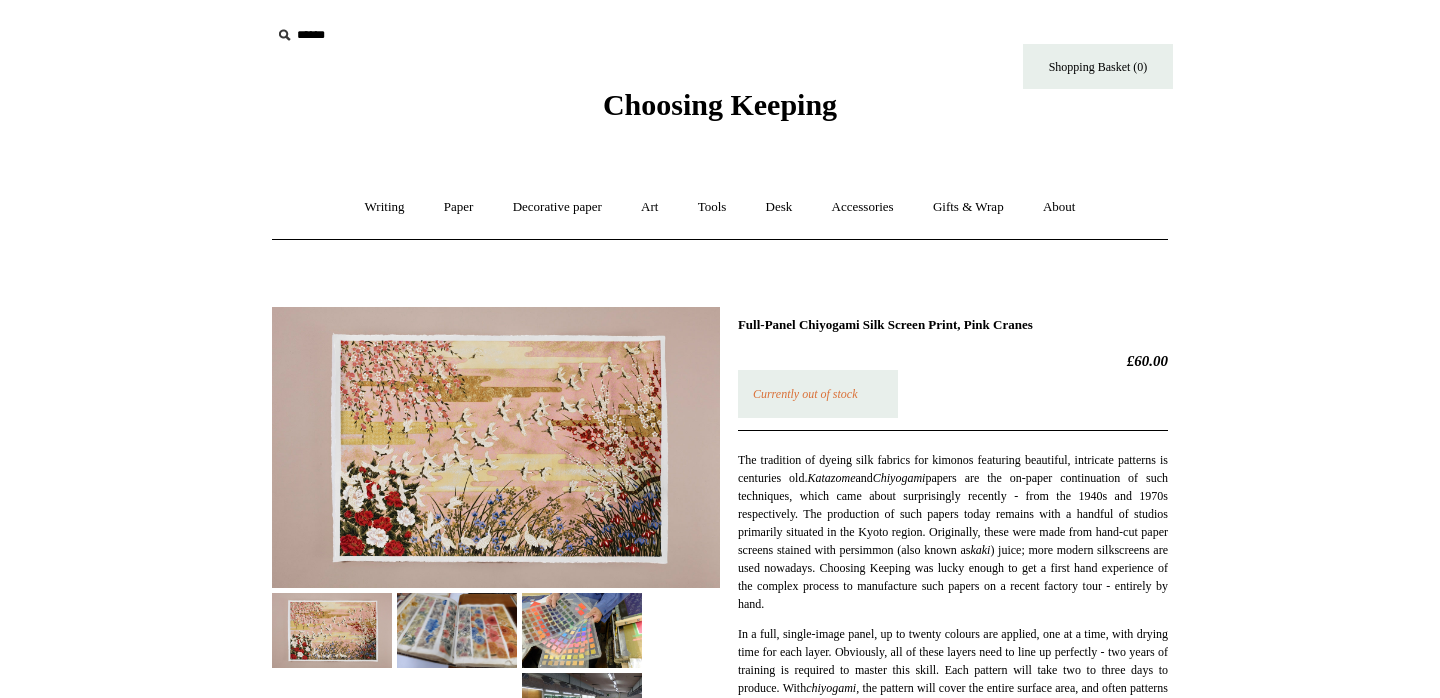 scroll, scrollTop: 0, scrollLeft: 0, axis: both 